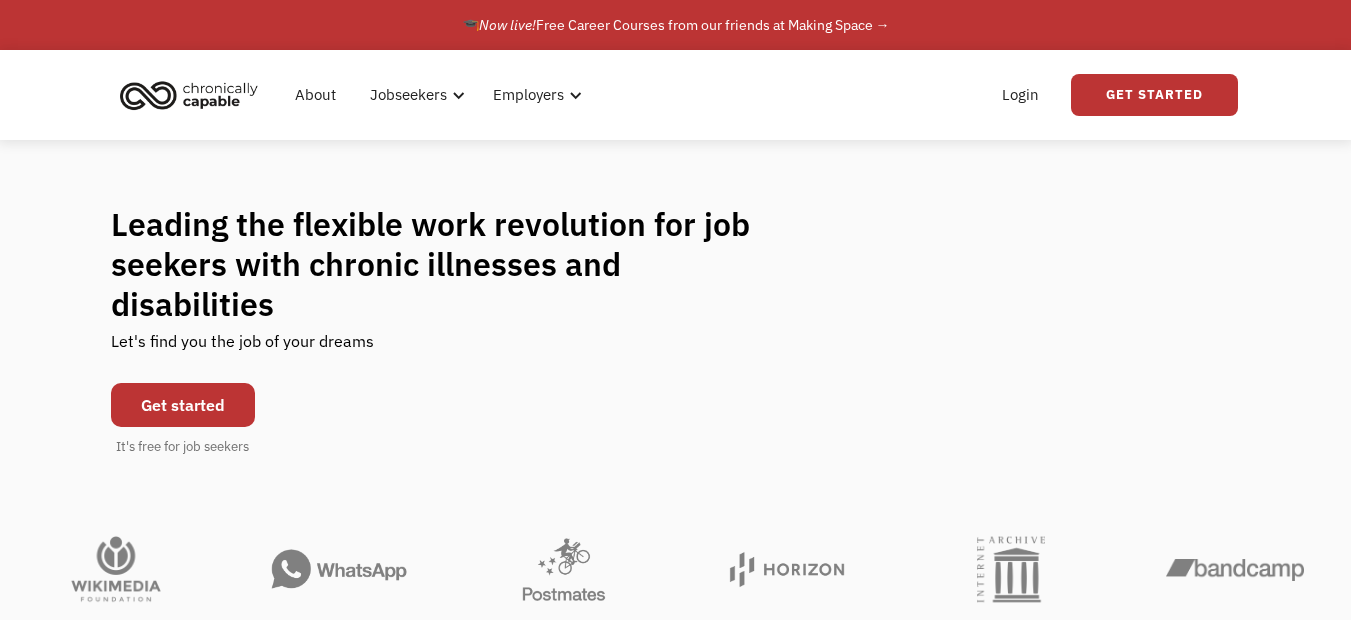 scroll, scrollTop: 0, scrollLeft: 0, axis: both 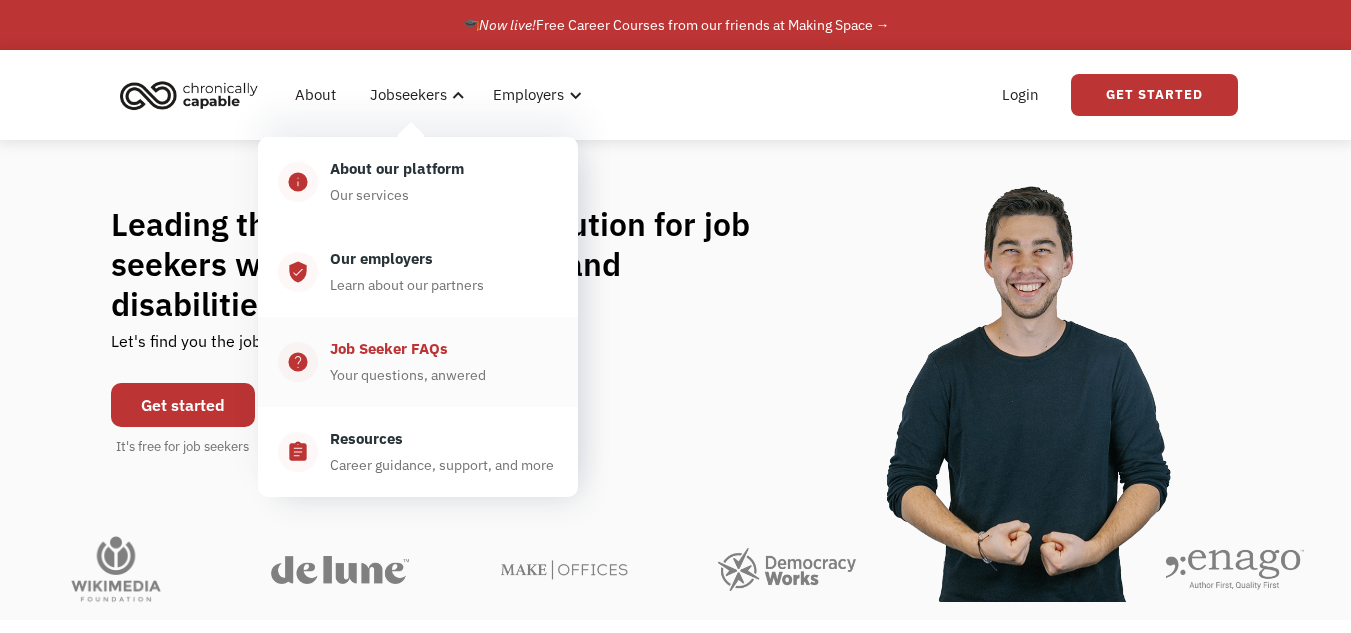 click on "Job Seeker FAQs" at bounding box center (389, 349) 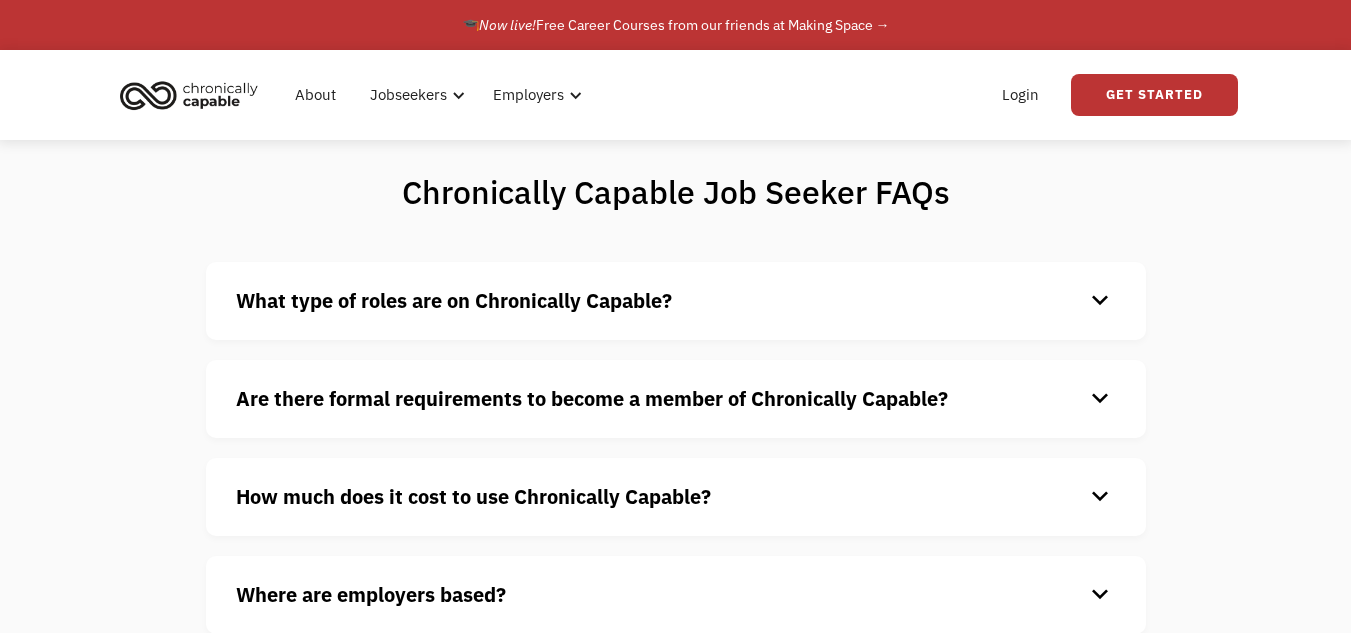scroll, scrollTop: 0, scrollLeft: 0, axis: both 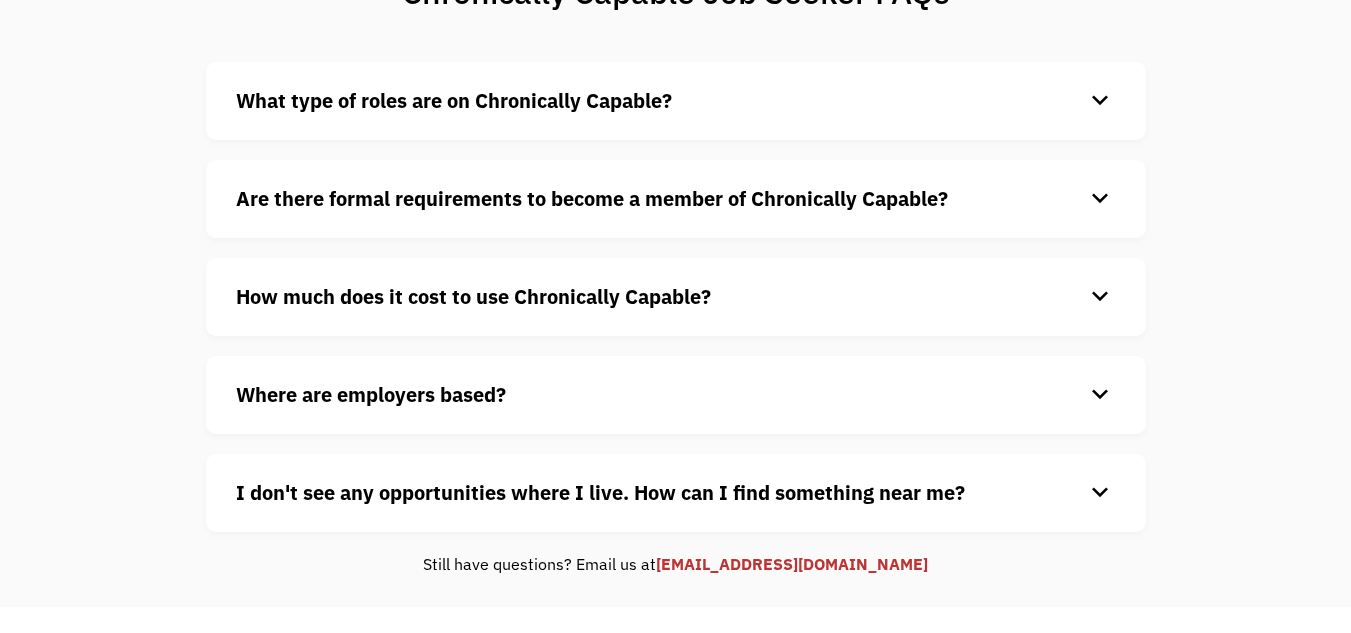 click on "Are there formal requirements to become a member of Chronically Capable? keyboard_arrow_down There are no formal requirements to join our platform. However, keep in mind, this community is focused on individuals with chronic illnesses and disabilities." at bounding box center [676, 199] 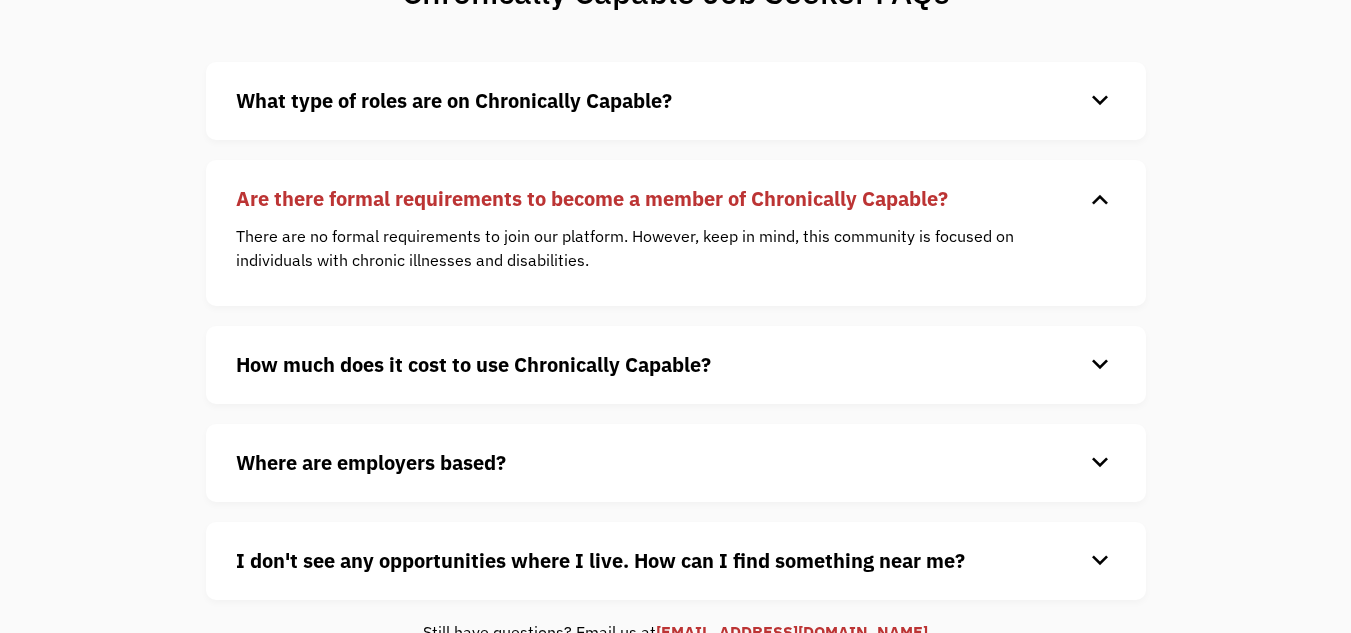 click on "Are there formal requirements to become a member of Chronically Capable?" at bounding box center (592, 198) 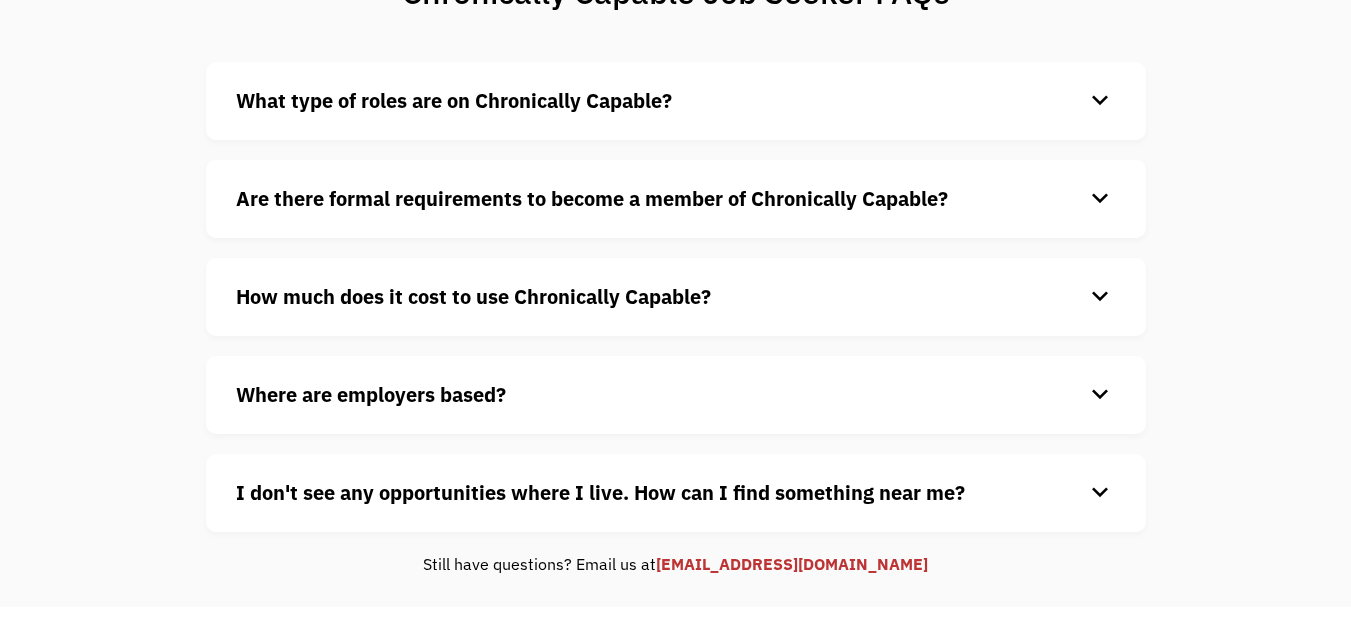 click on "How much does it cost to use Chronically Capable? keyboard_arrow_down Chronically Capable is free for all jobseekers. Simply  sign up  to start your job search." at bounding box center (676, 297) 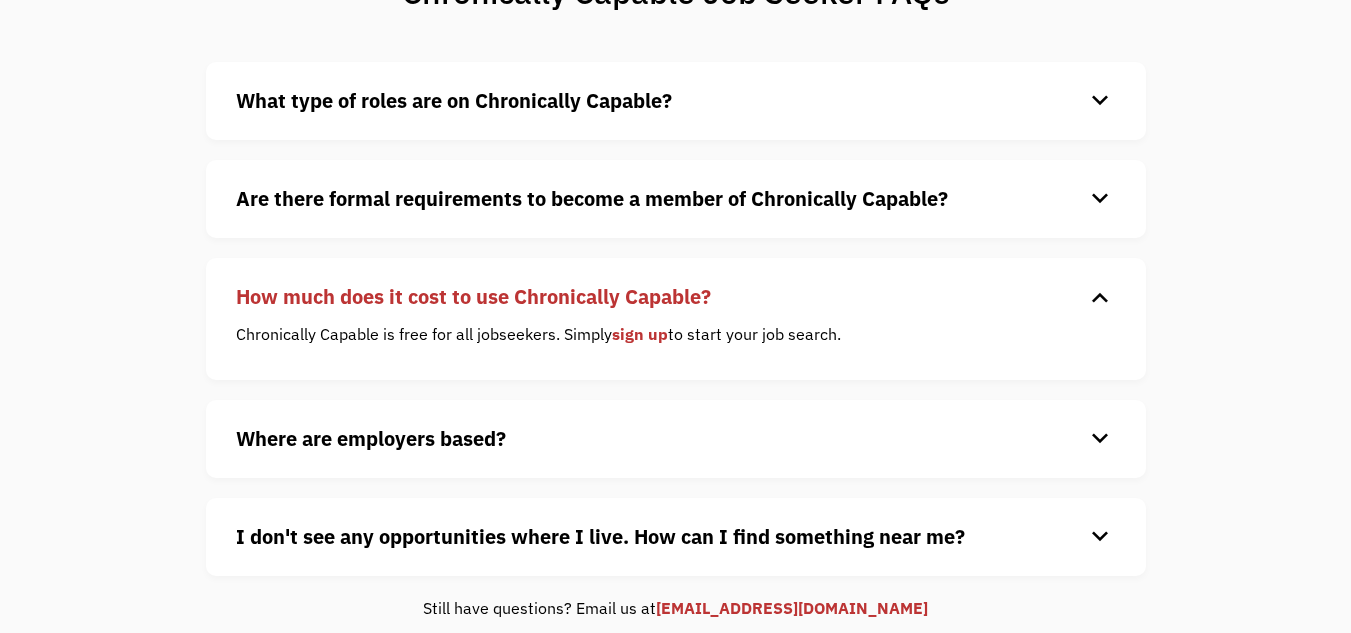 click on "How much does it cost to use Chronically Capable?" at bounding box center [473, 296] 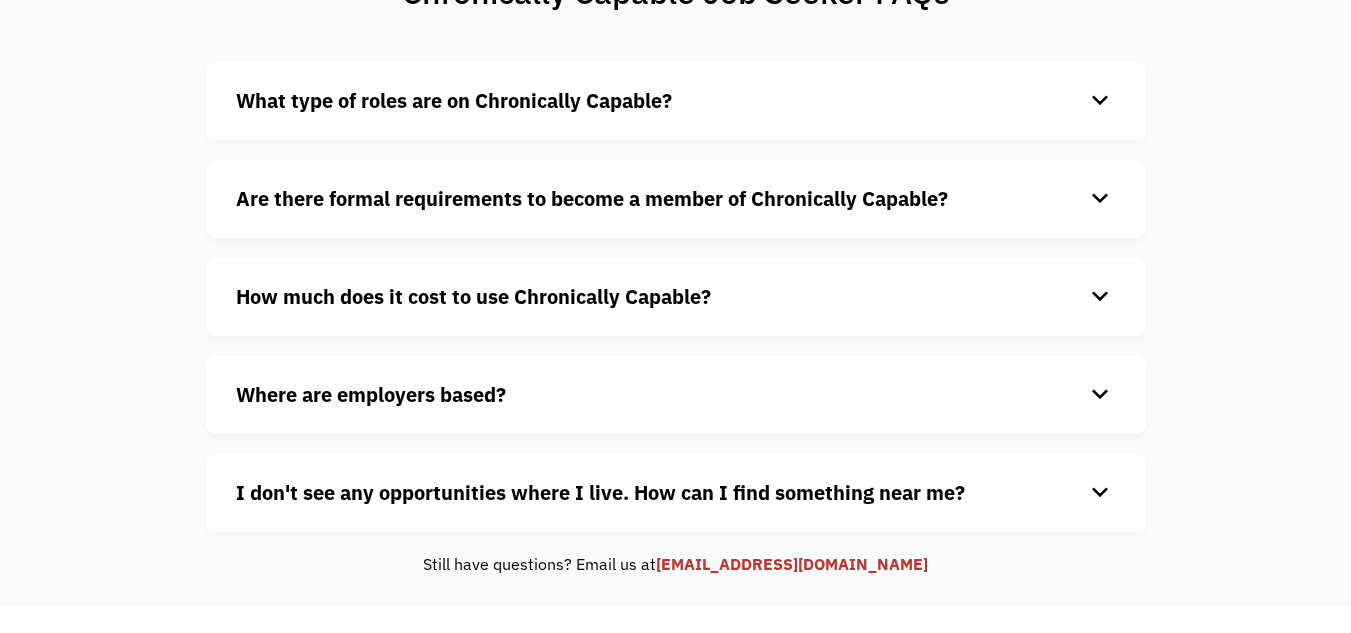 click on "What type of roles are on Chronically Capable? keyboard_arrow_down We offer a range of opportunities including: • Freelance or Contract • Part-time opportunities • Full-time opportunities • Paid internships or returnships Functional areas where we have the strongest concentration are: • Customer Service • Sales • Marketing • Technology • Finance and Accounting • Human Resources • Legal • Operations" at bounding box center [676, 101] 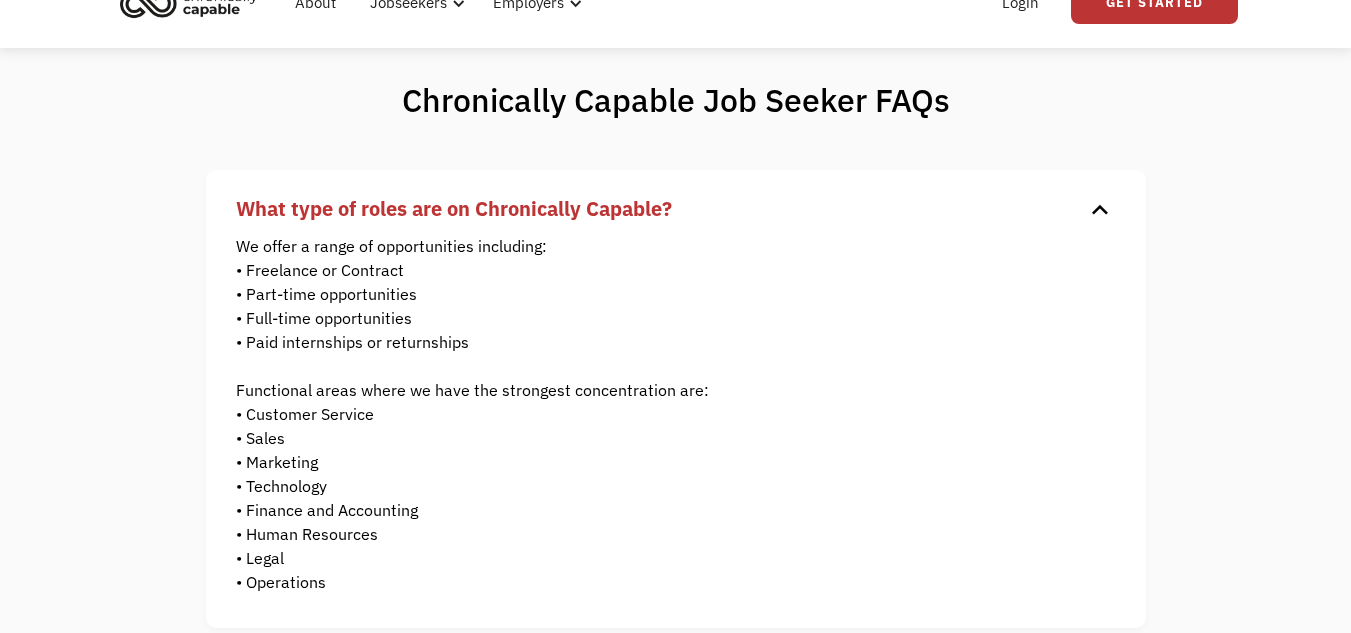 scroll, scrollTop: 0, scrollLeft: 0, axis: both 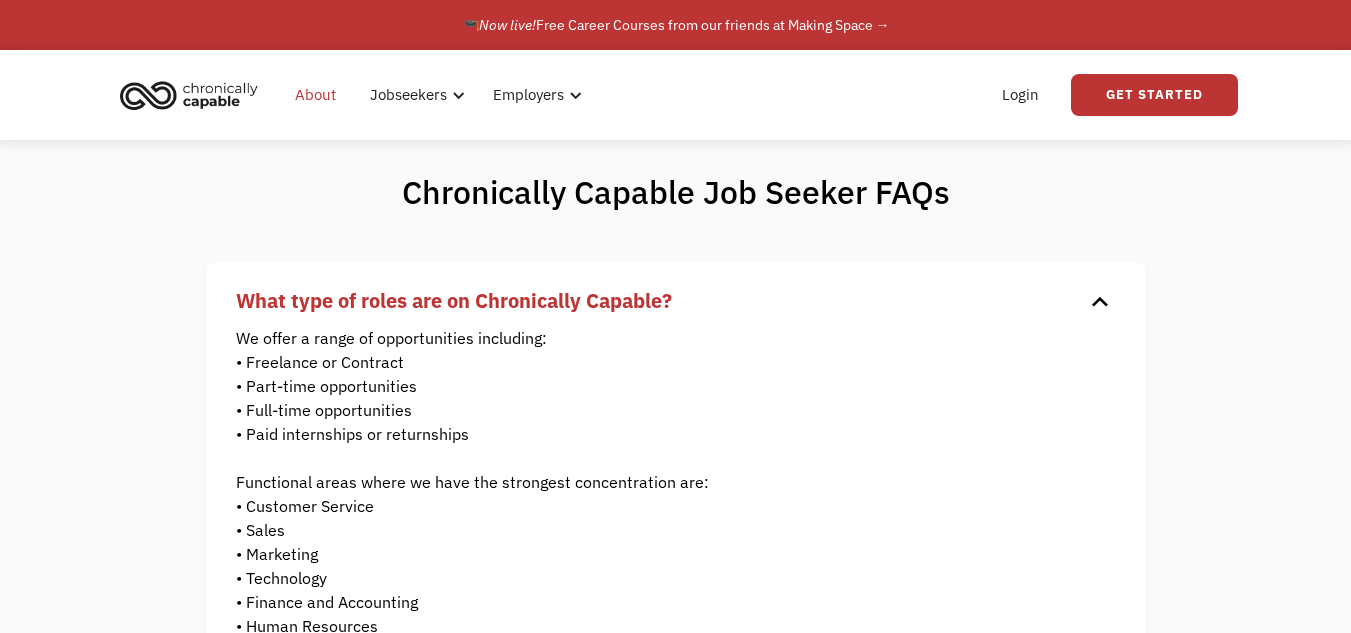 click on "About" at bounding box center [315, 95] 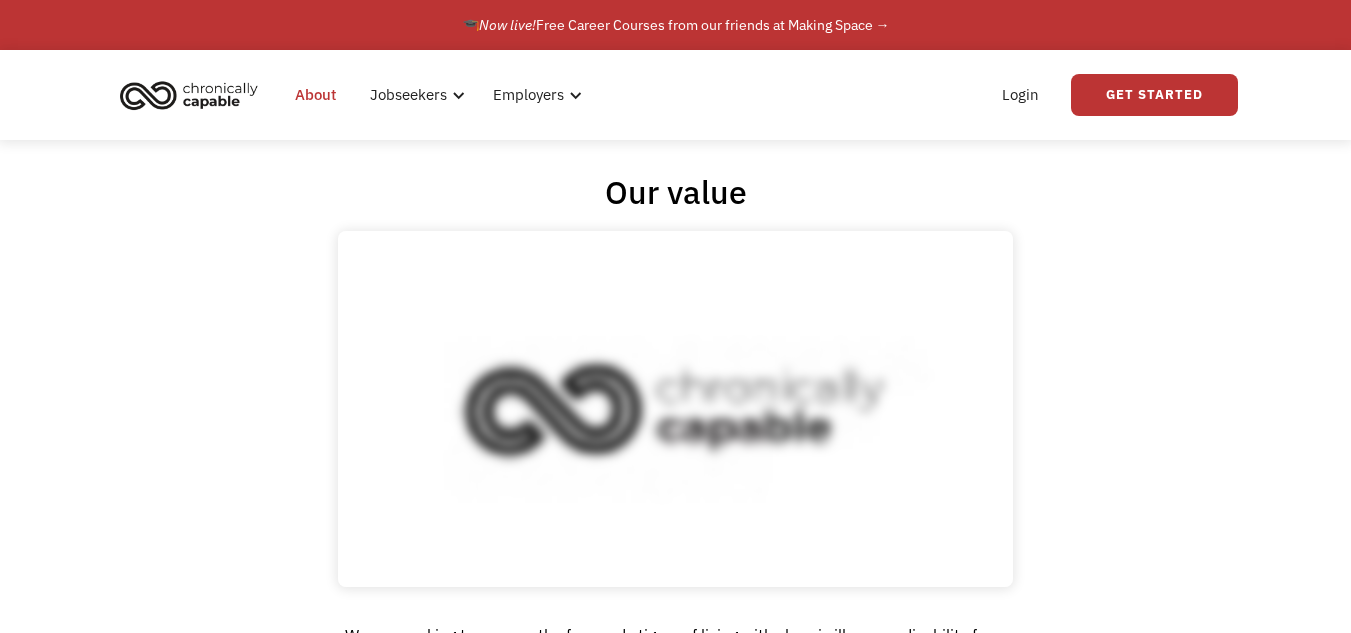 scroll, scrollTop: 0, scrollLeft: 0, axis: both 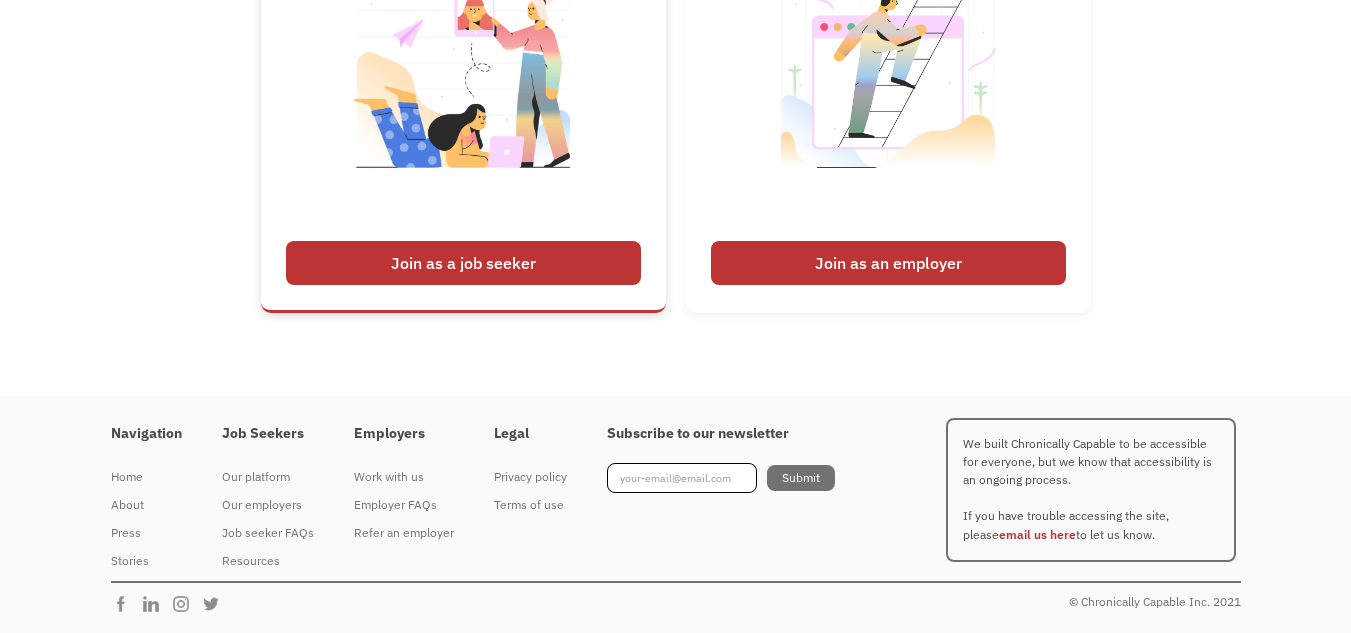 click on "Join as a job seeker" at bounding box center (463, 263) 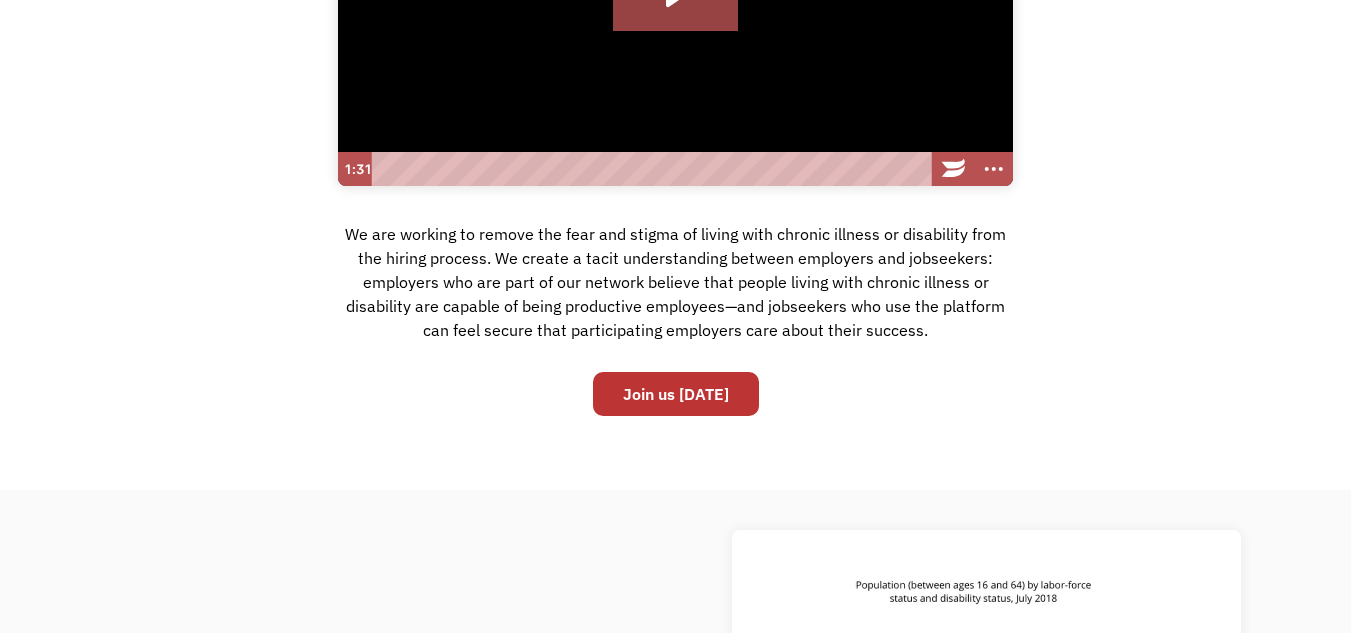 scroll, scrollTop: 0, scrollLeft: 0, axis: both 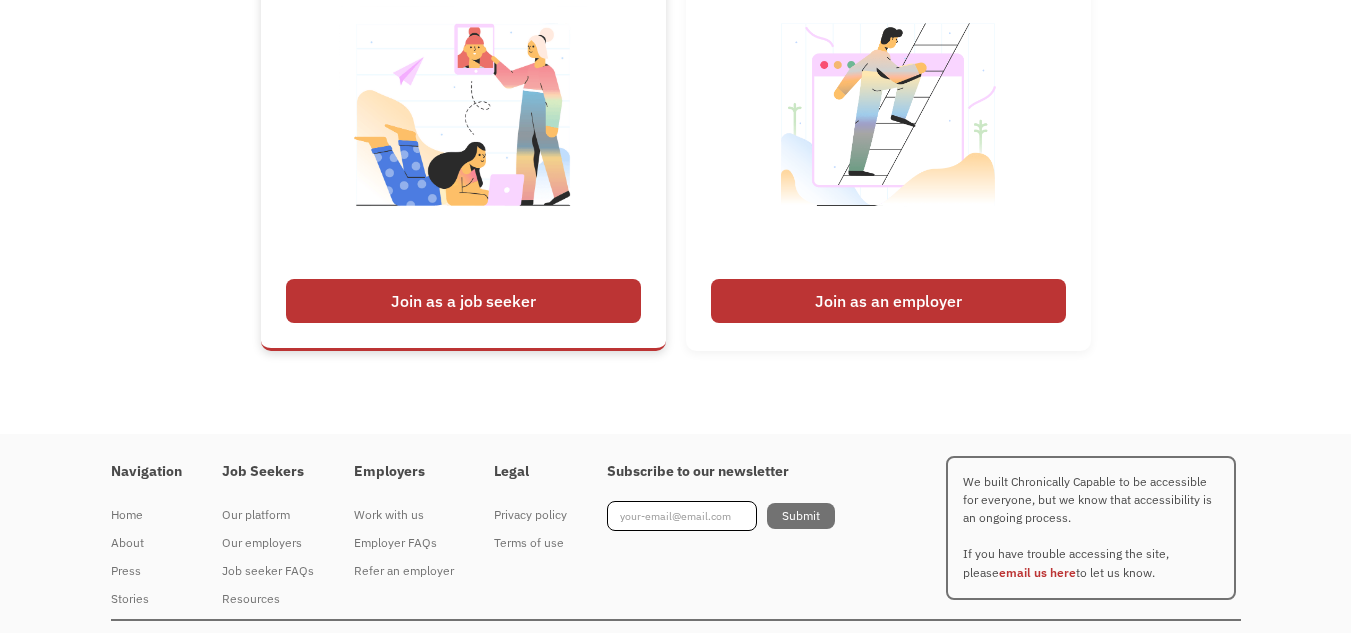 click on "Join as a job seeker" at bounding box center [463, 301] 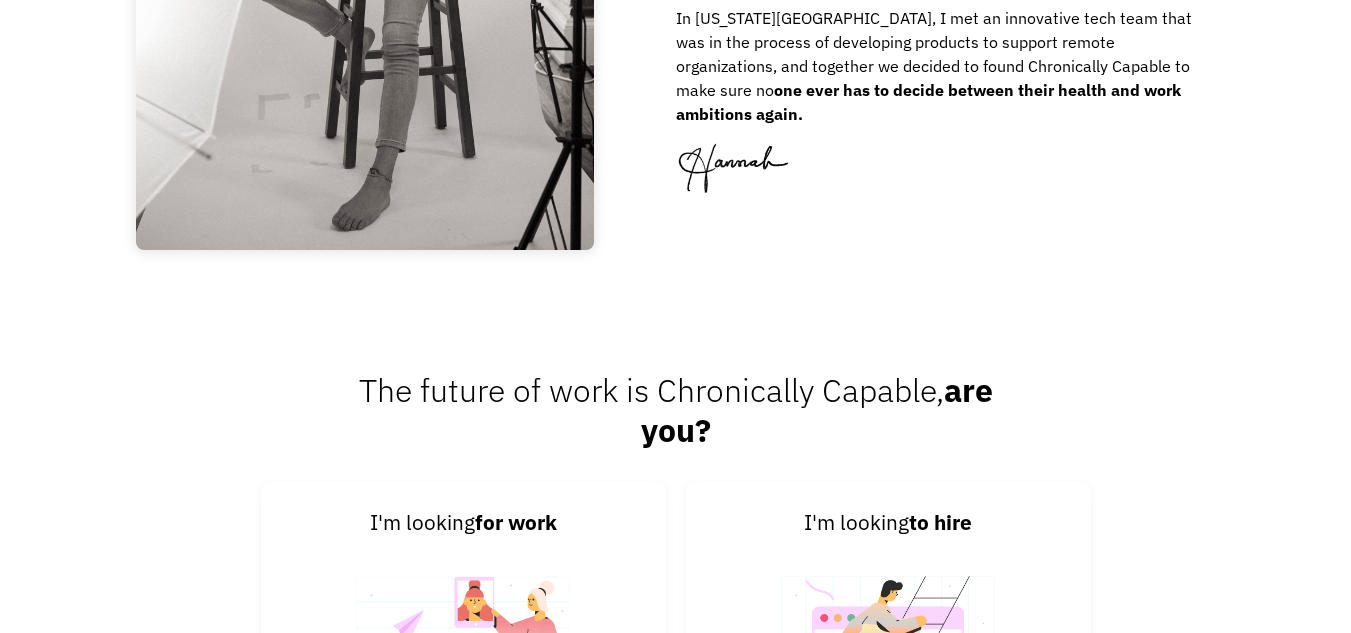 scroll, scrollTop: 1595, scrollLeft: 0, axis: vertical 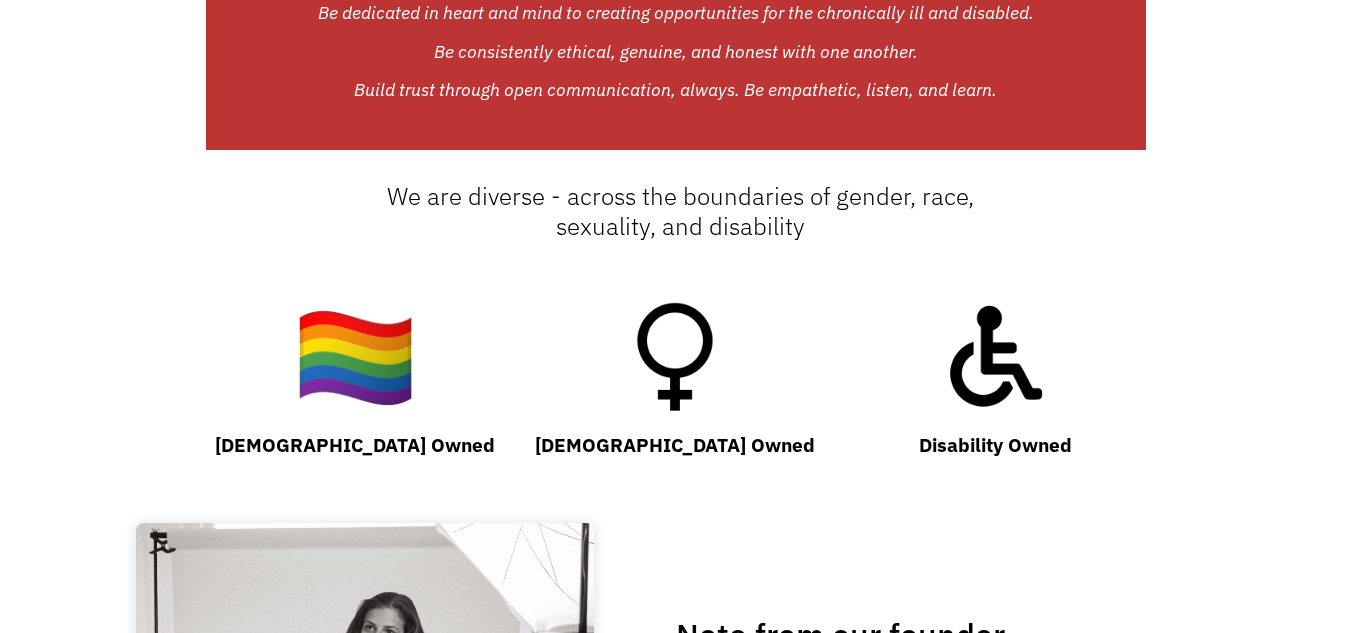 drag, startPoint x: 1365, startPoint y: 287, endPoint x: 892, endPoint y: 315, distance: 473.82803 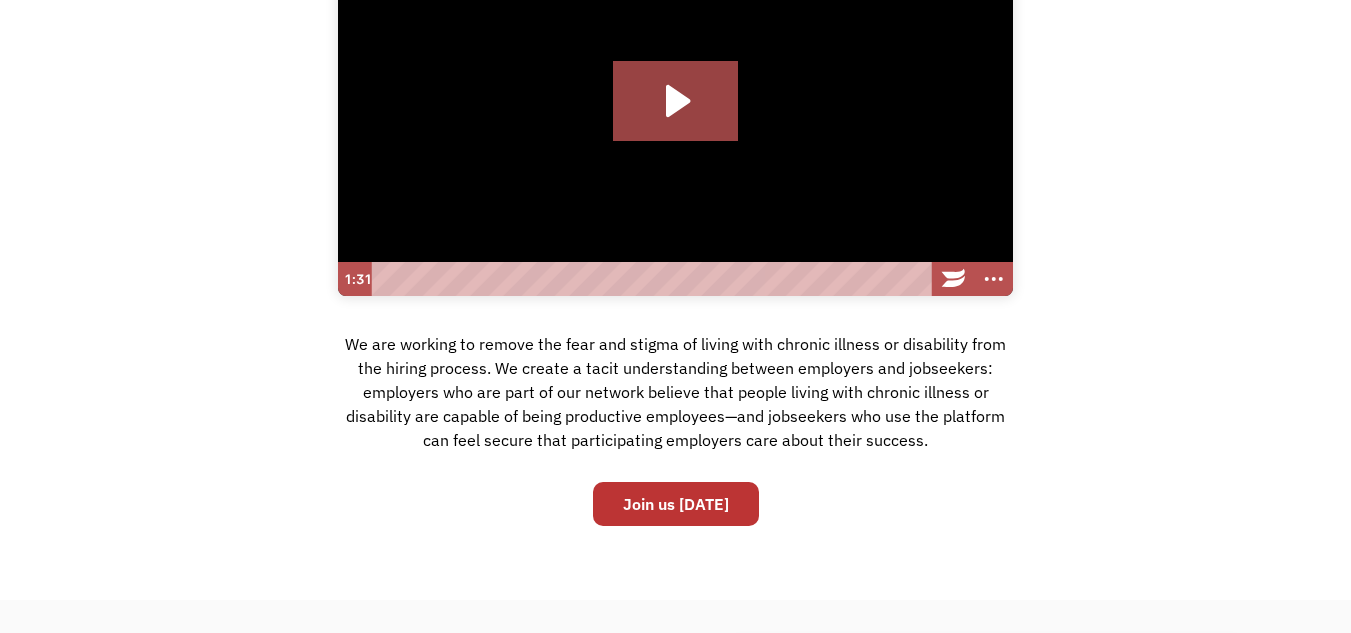 scroll, scrollTop: 0, scrollLeft: 0, axis: both 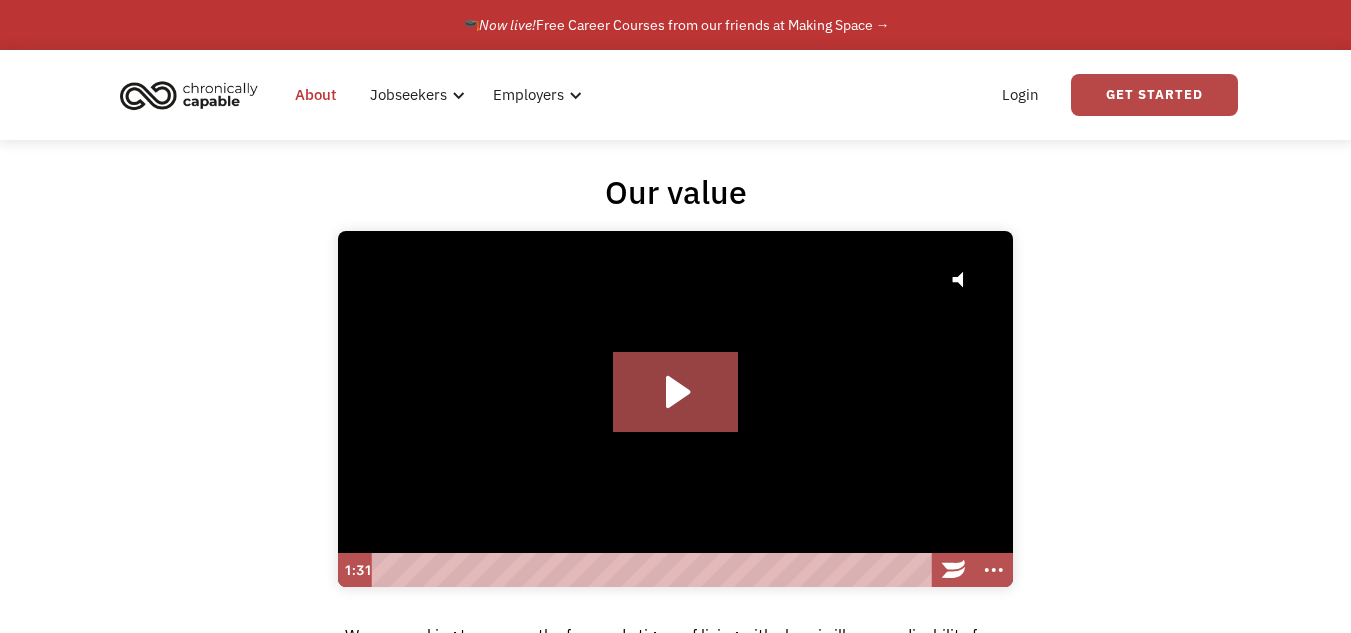click on "Get Started" at bounding box center (1154, 95) 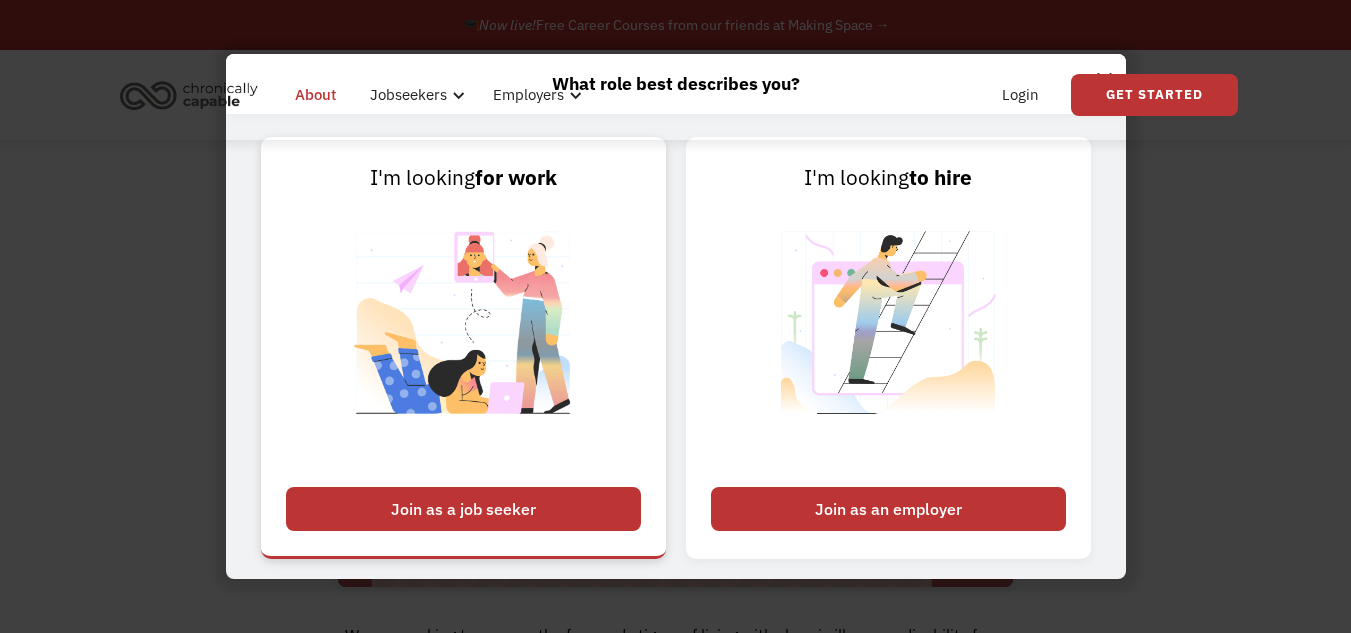 click on "Join as a job seeker" at bounding box center (463, 509) 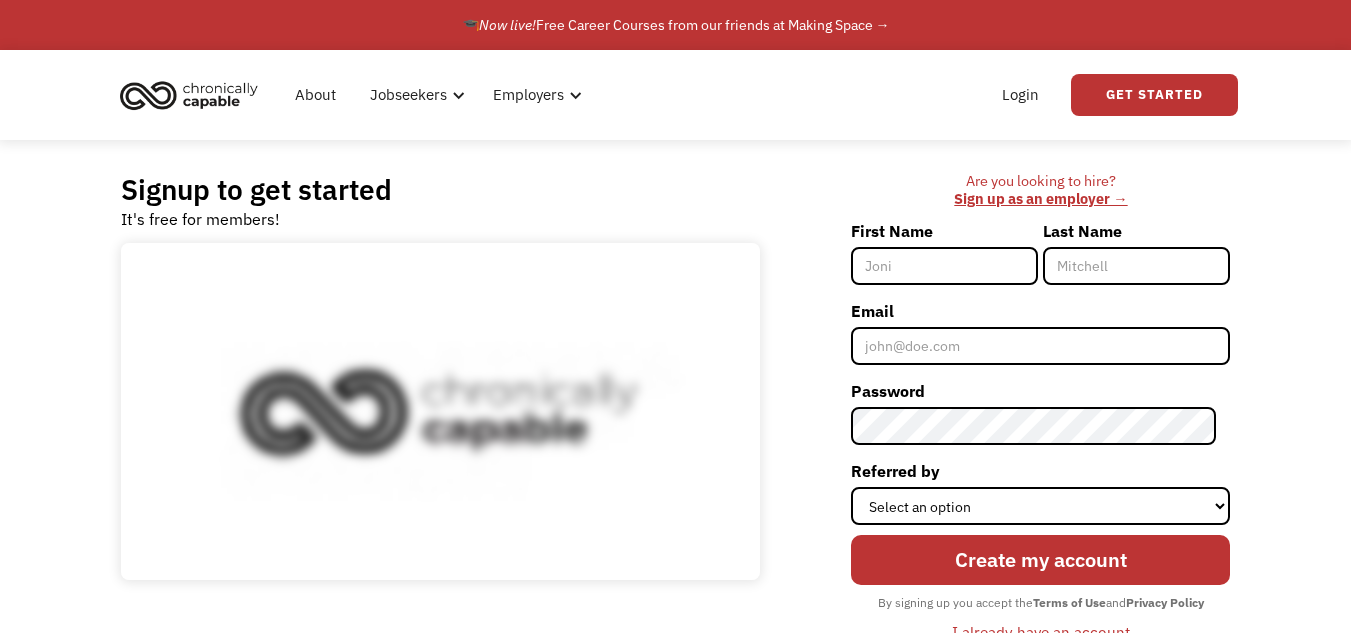 scroll, scrollTop: 0, scrollLeft: 0, axis: both 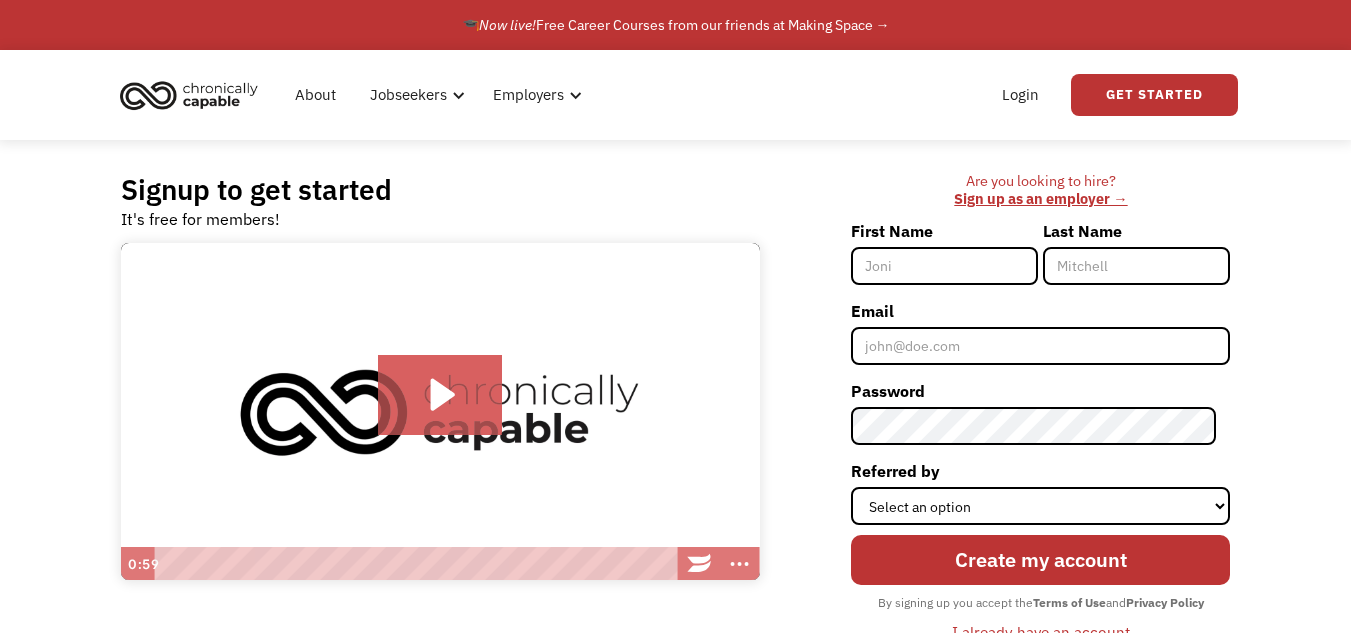drag, startPoint x: 1365, startPoint y: 167, endPoint x: 1280, endPoint y: 76, distance: 124.52309 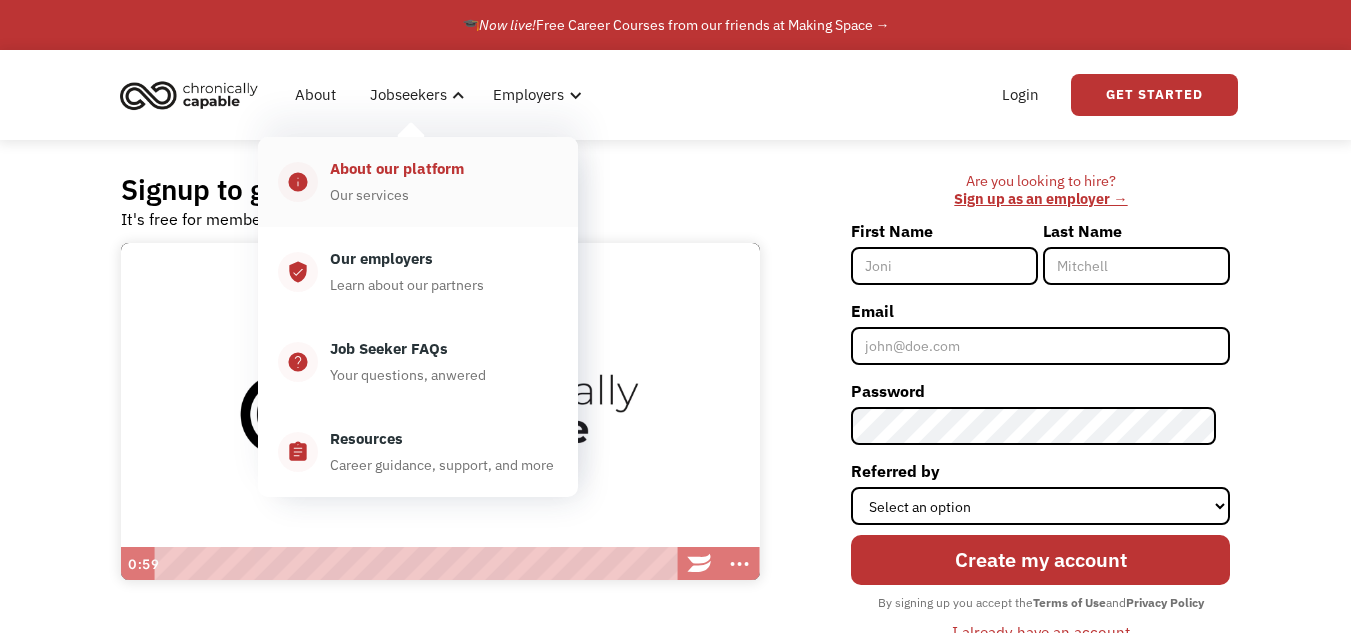 click on "About our platform Our services" at bounding box center [438, 182] 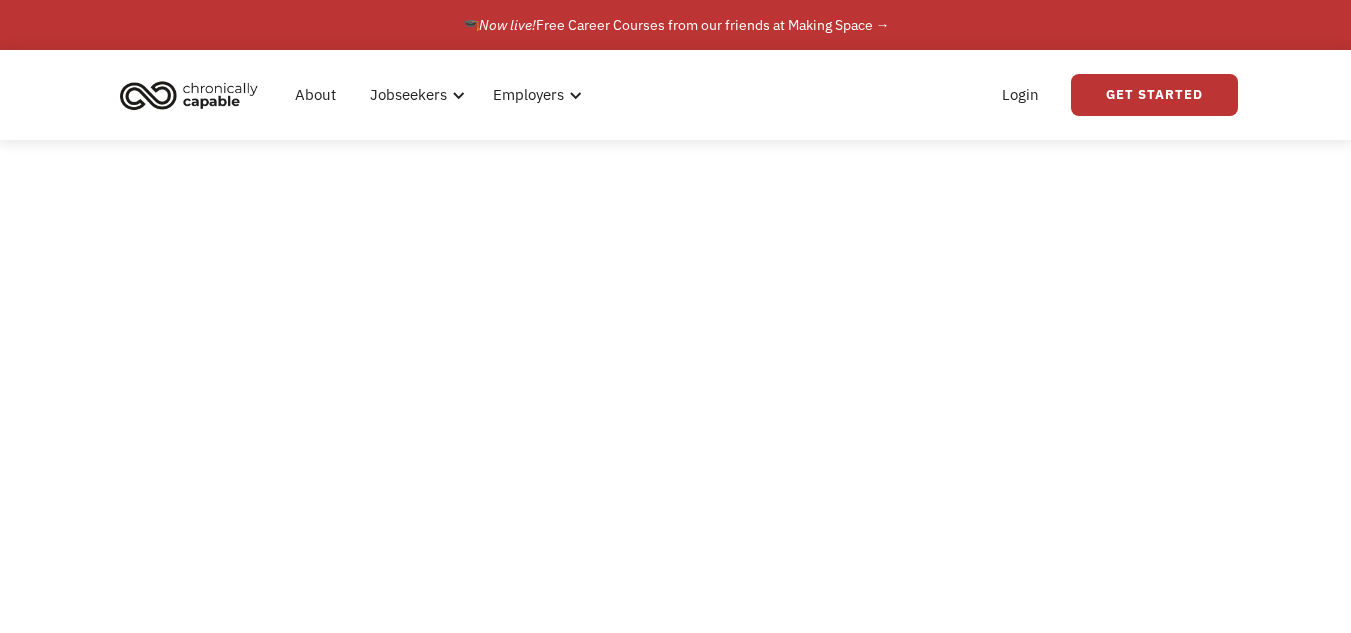 scroll, scrollTop: 0, scrollLeft: 0, axis: both 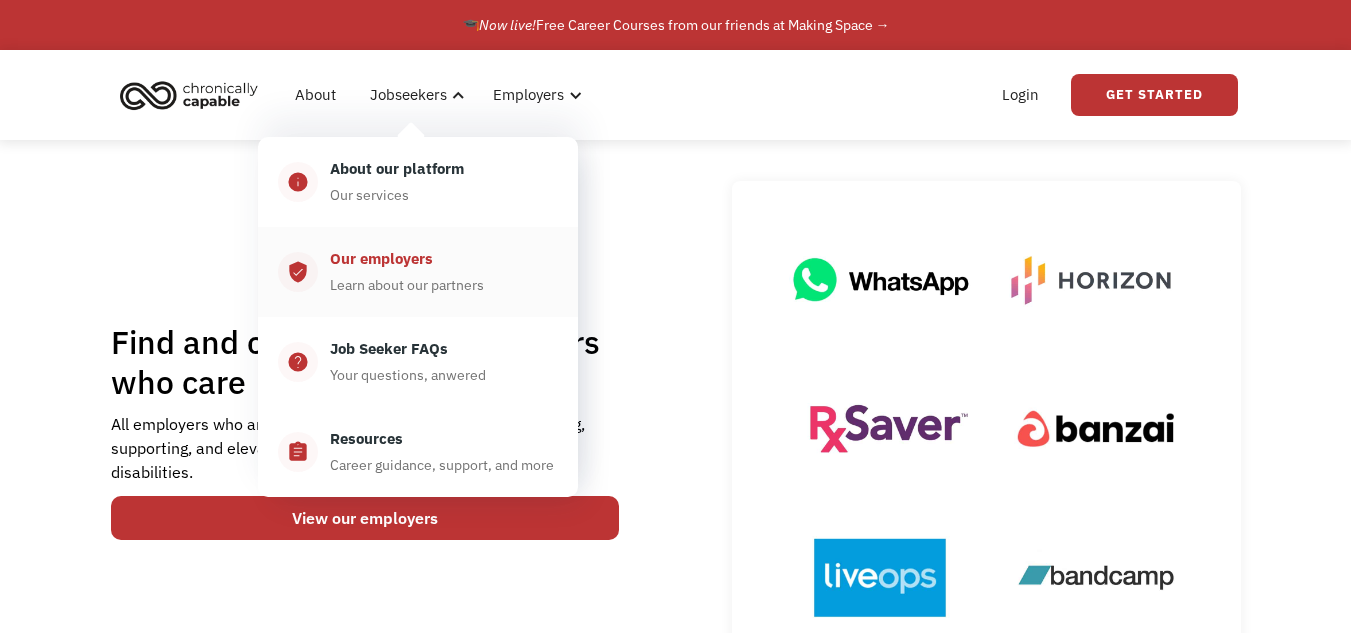 click on "Learn about our partners" at bounding box center [407, 285] 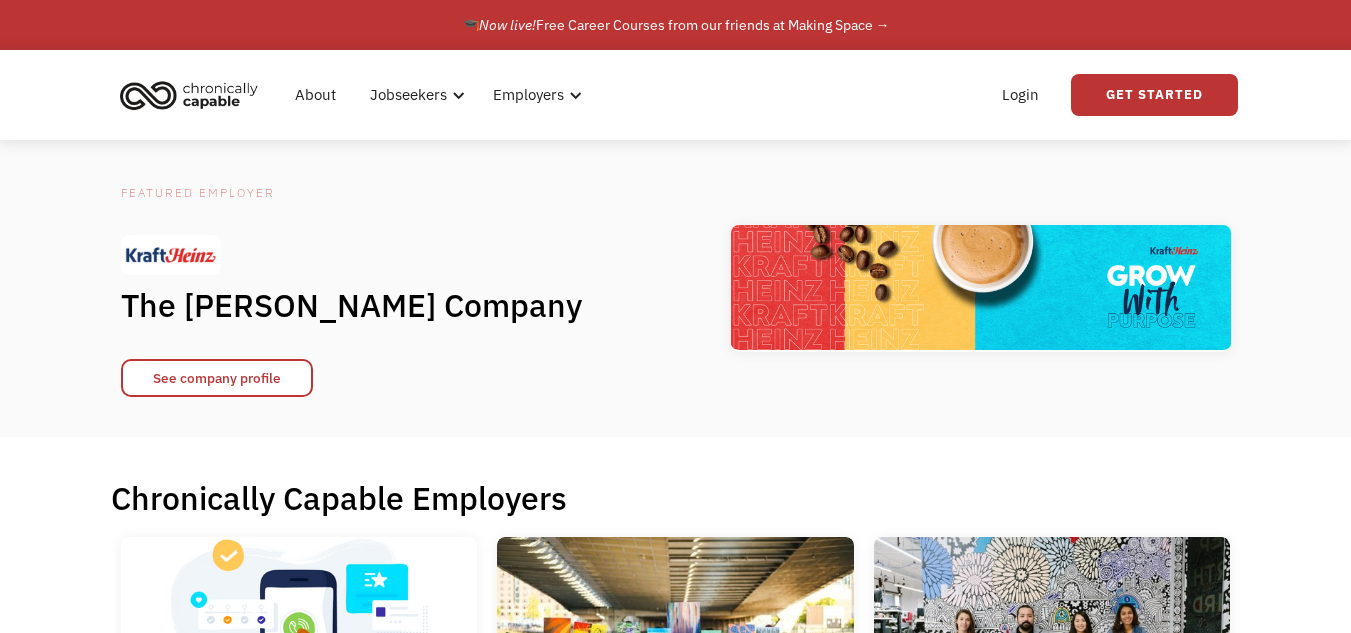 scroll, scrollTop: 0, scrollLeft: 0, axis: both 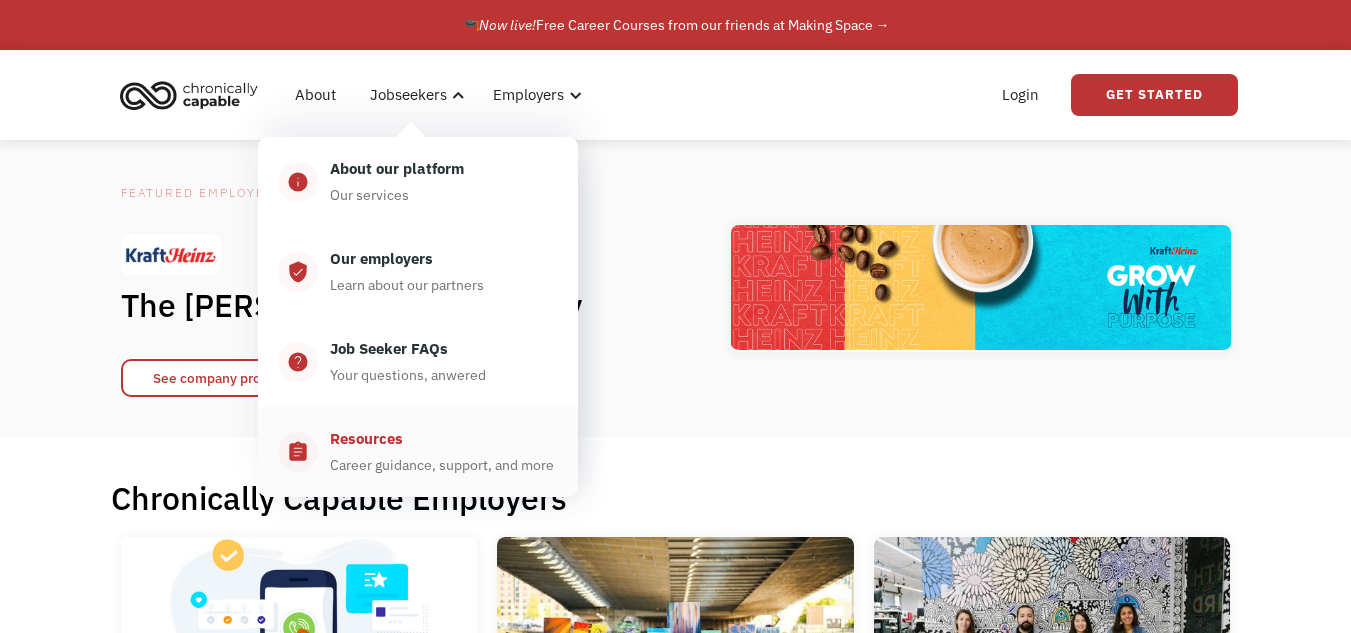 click on "Resources Career guidance, support, and more" at bounding box center [438, 452] 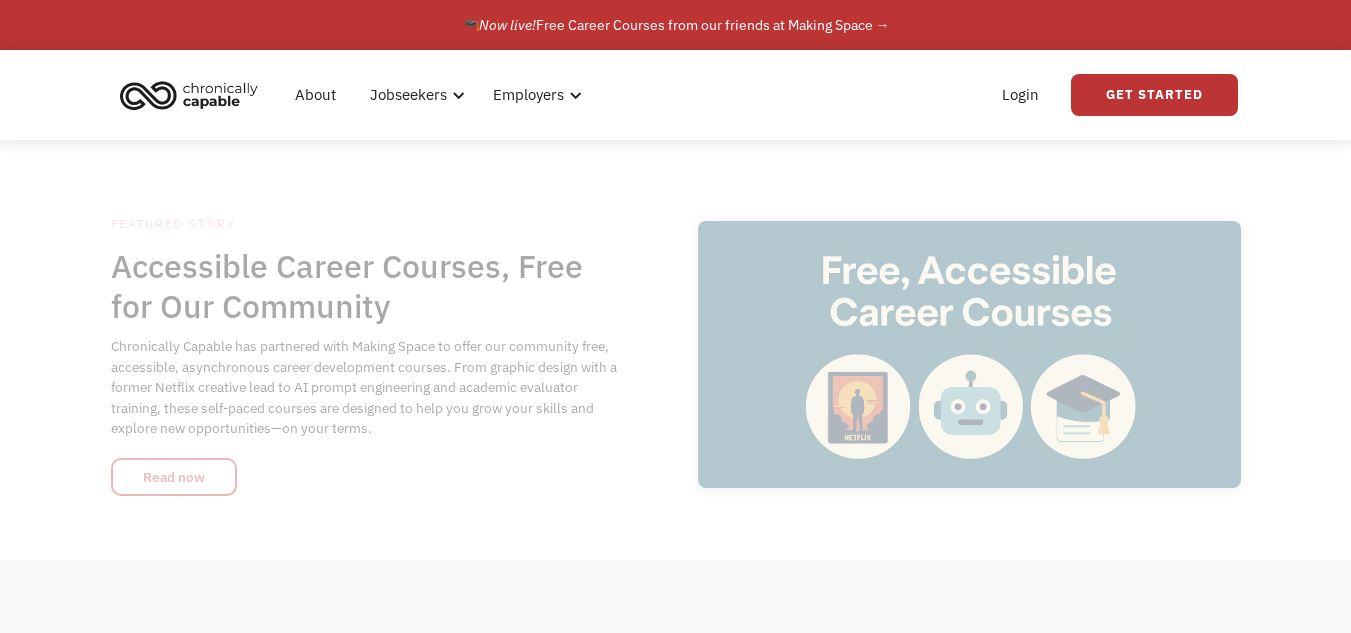 scroll, scrollTop: 0, scrollLeft: 0, axis: both 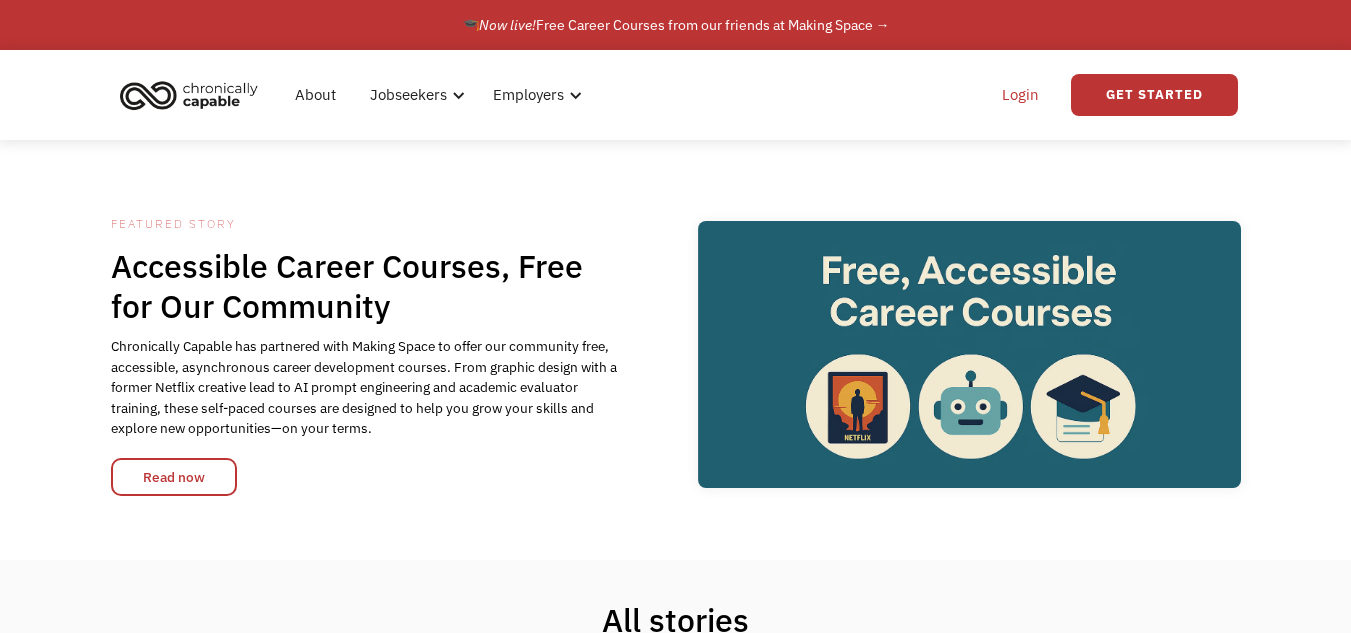 click on "Login" at bounding box center (1020, 95) 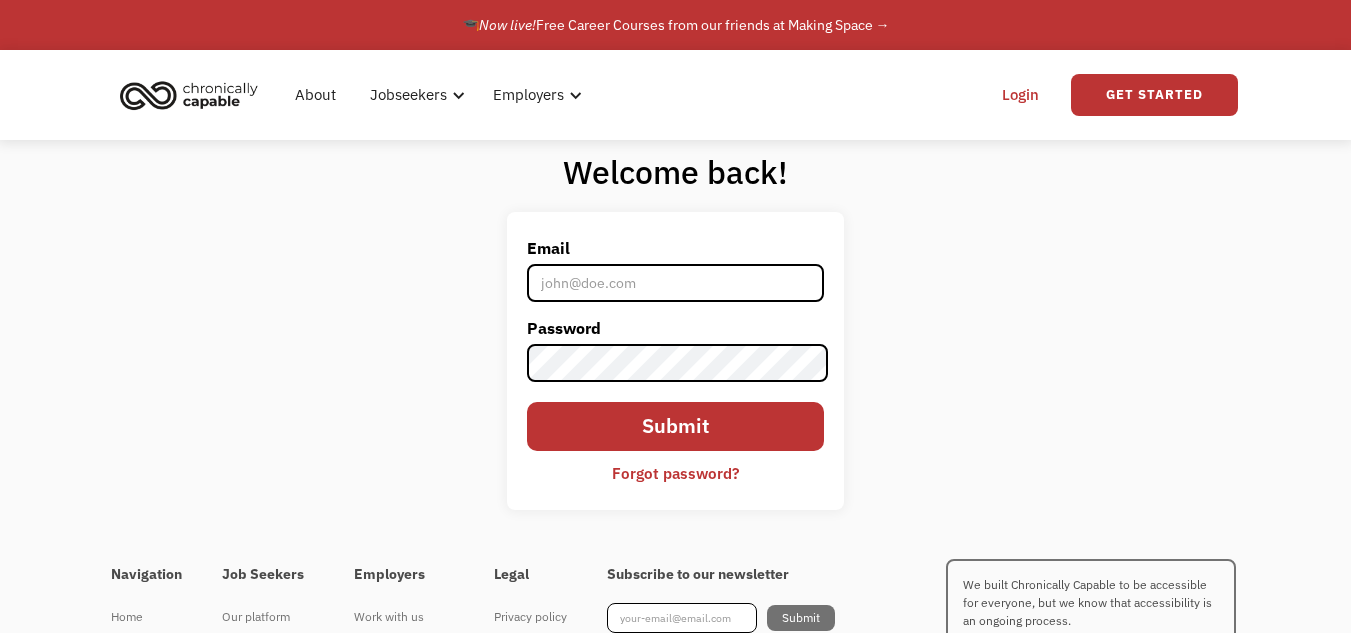 scroll, scrollTop: 0, scrollLeft: 0, axis: both 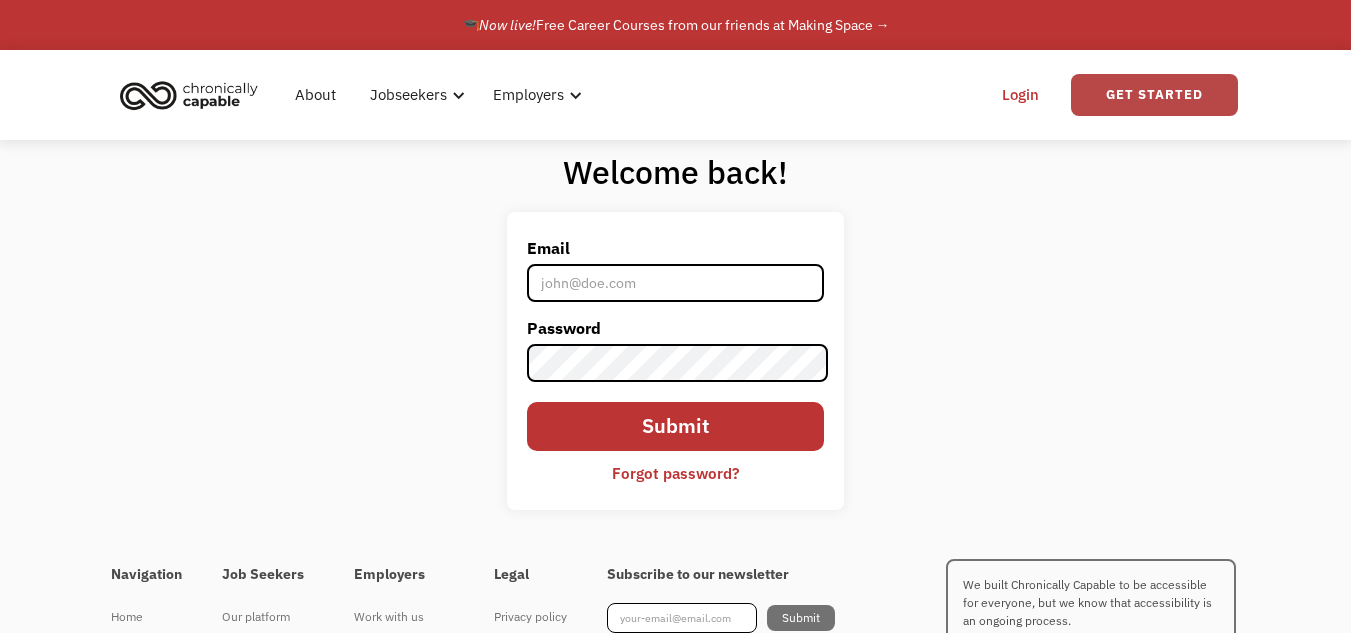 click on "Get Started" at bounding box center (1154, 95) 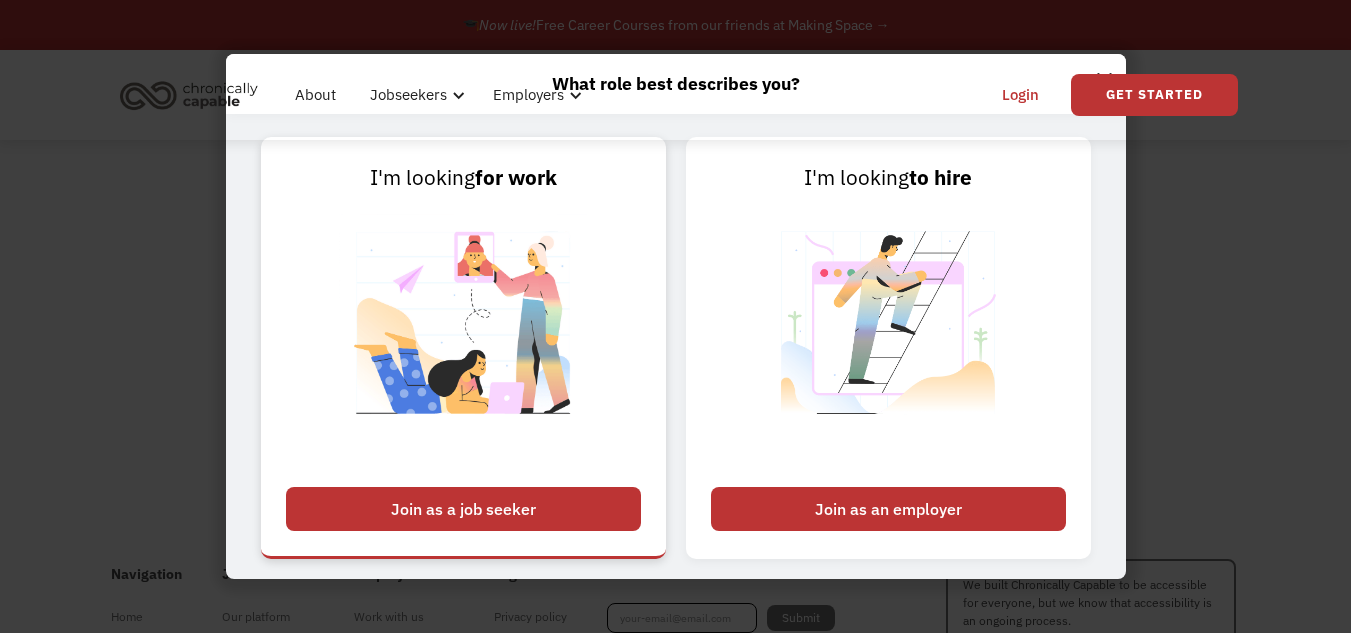 click on "Join as a job seeker" at bounding box center (463, 509) 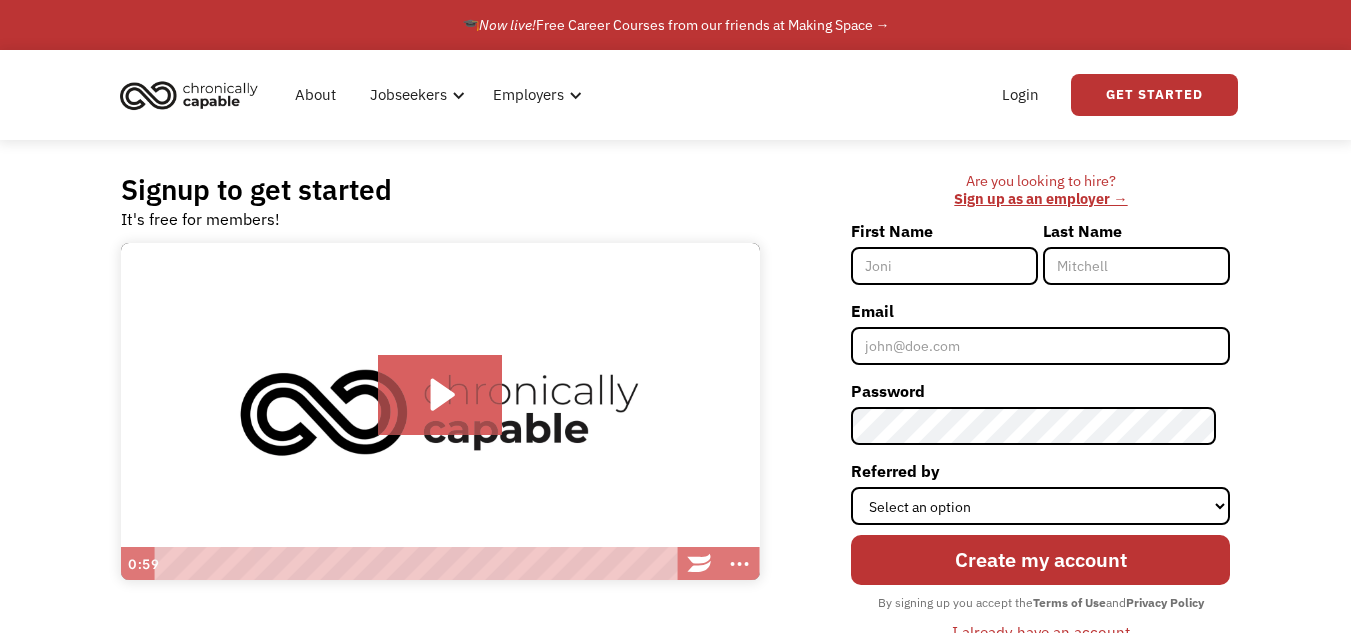 scroll, scrollTop: 0, scrollLeft: 0, axis: both 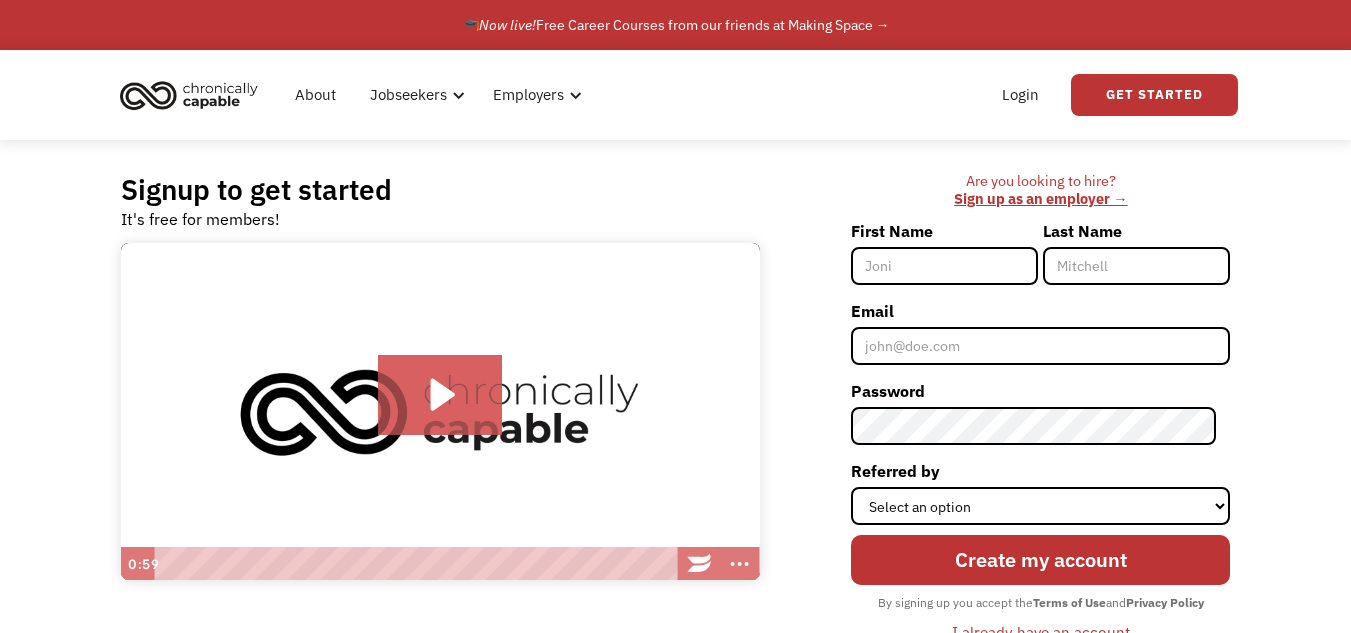 click on "First Name" at bounding box center (944, 266) 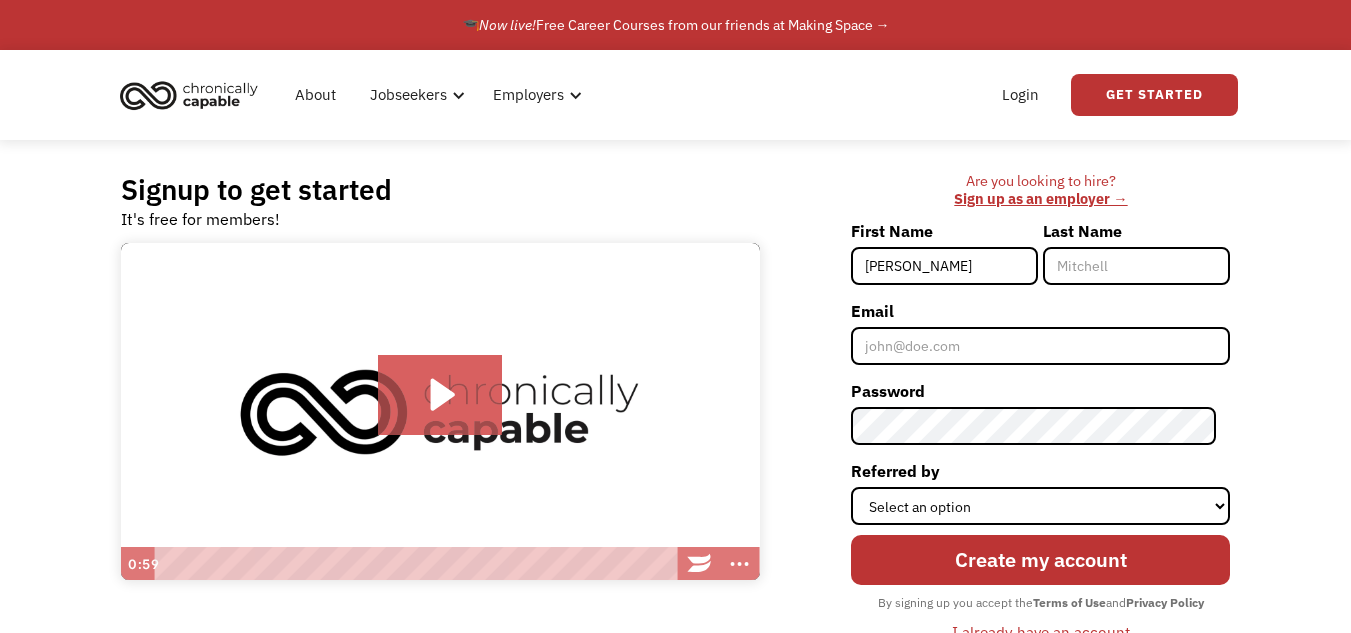 click on "Jessica Lee" at bounding box center [944, 266] 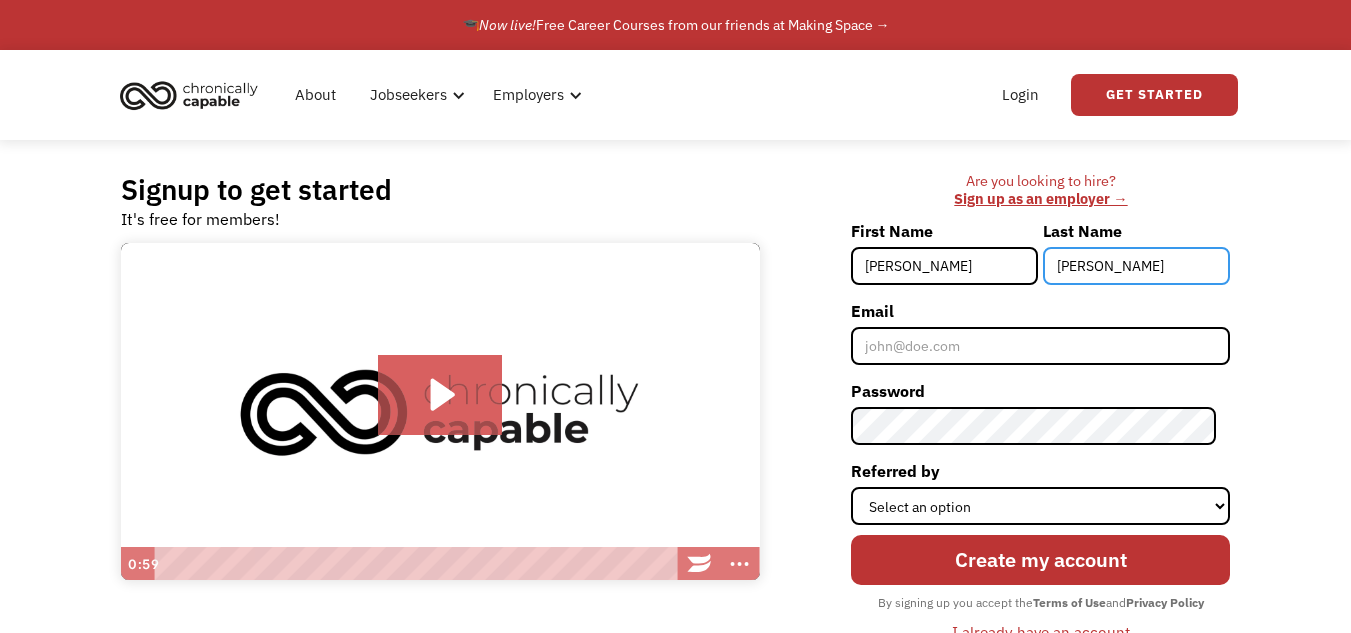 type on "[PERSON_NAME]" 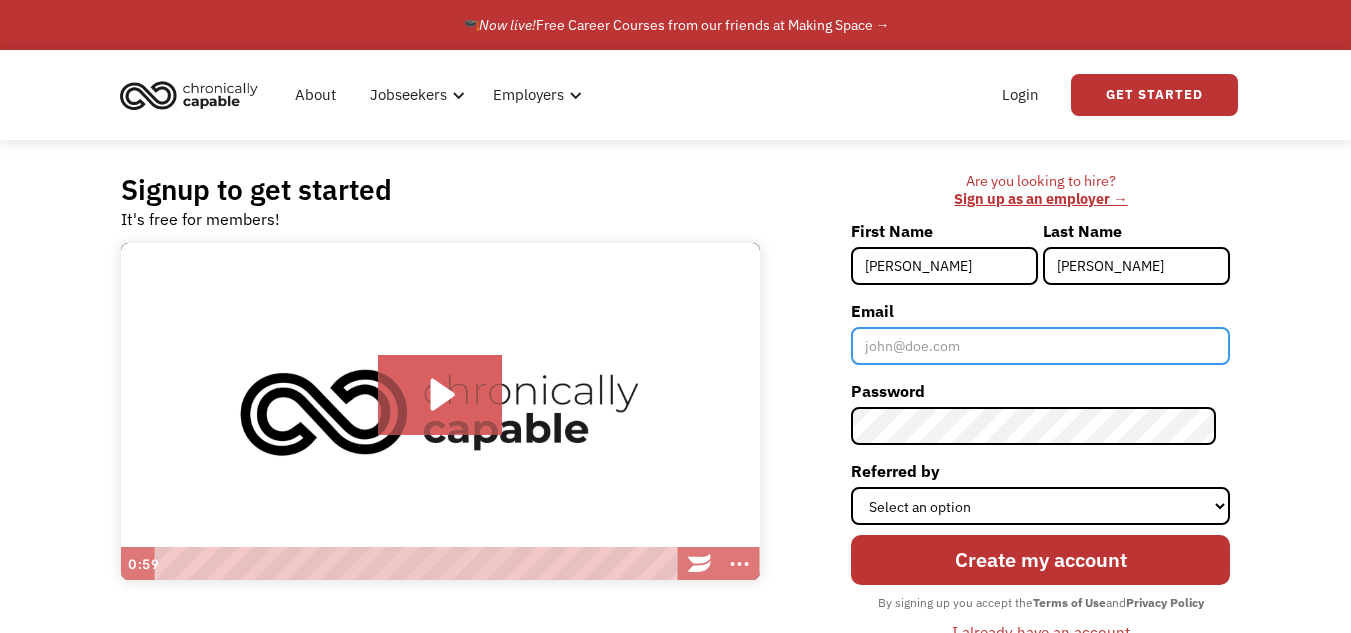 click on "Email" at bounding box center [1040, 346] 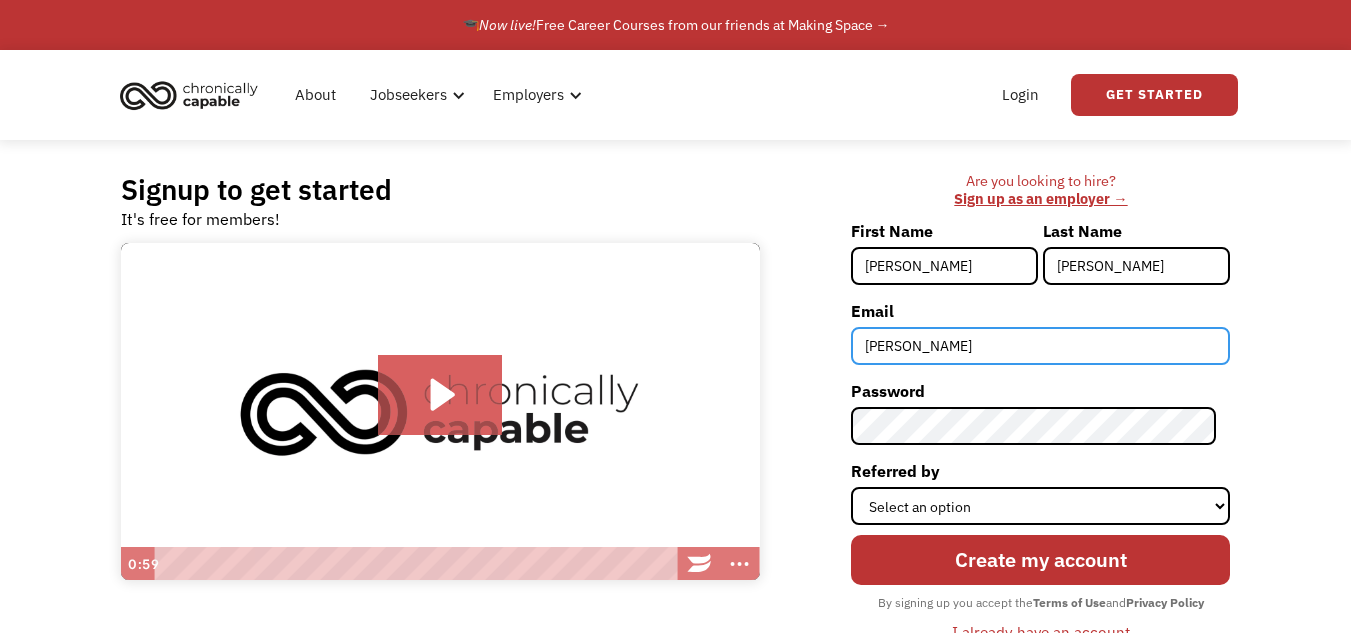 type on "[EMAIL_ADDRESS][DOMAIN_NAME]" 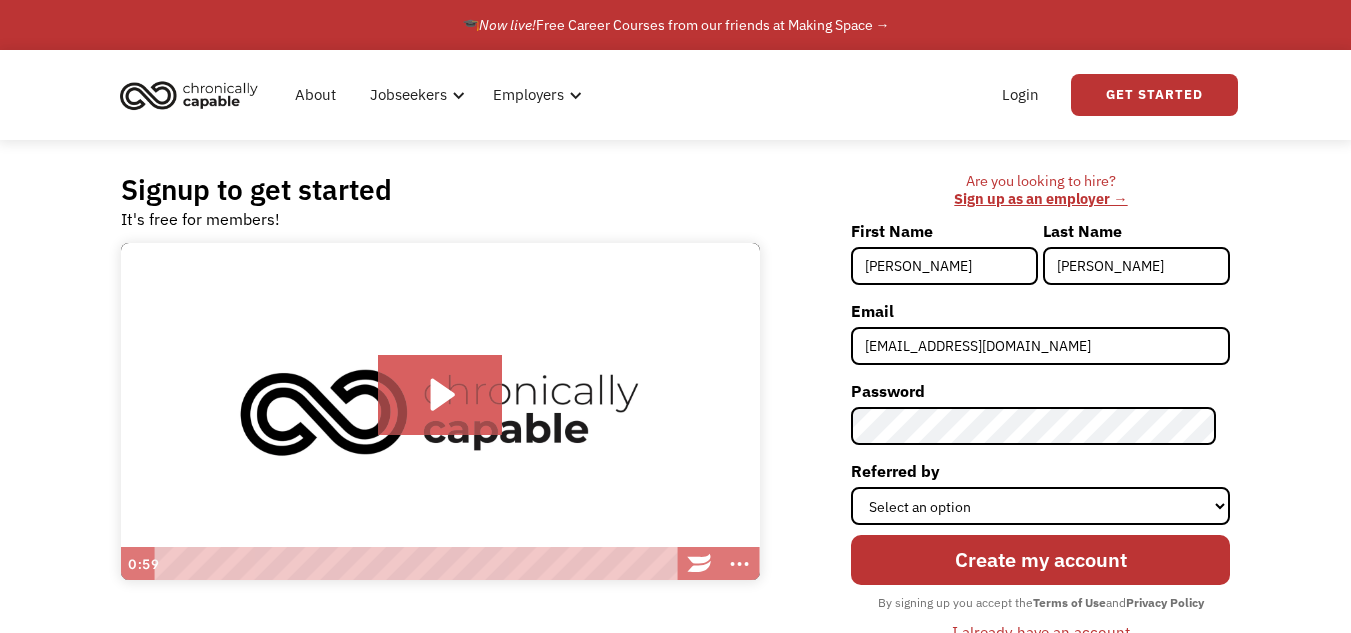 click on "Signup to get started It's free for members! Click for sound
@keyframes VOLUME_SMALL_WAVE_FLASH {
0% { opacity: 0; }
33% { opacity: 1; }
66% { opacity: 1; }
100% { opacity: 0; }
}
@keyframes VOLUME_LARGE_WAVE_FLASH {
0% { opacity: 0; }
33% { opacity: 1; }
66% { opacity: 1; }
100% { opacity: 0; }
}
.volume__small-wave {
animation: VOLUME_SMALL_WAVE_FLASH 2s infinite;
opacity: 0;
}
.volume__large-wave {
animation: VOLUME_LARGE_WAVE_FLASH 2s infinite .3s;
opacity: 0;
}
0:59 Are you looking to hire?  ‍ Sign up as an employer → First Name Jessica Last Name Lee Email jessicadiamondlee56@gmail.com Password Referred by Select an option Instagram Facebook Twitter Search Engine News Article Word of Mouth Employer Other Create my account By signing up you accept the  Terms of Use  and  Privacy Policy I already have an account Thank you! Your submission has been received! Oops! Something went wrong while submitting the form." at bounding box center [675, 418] 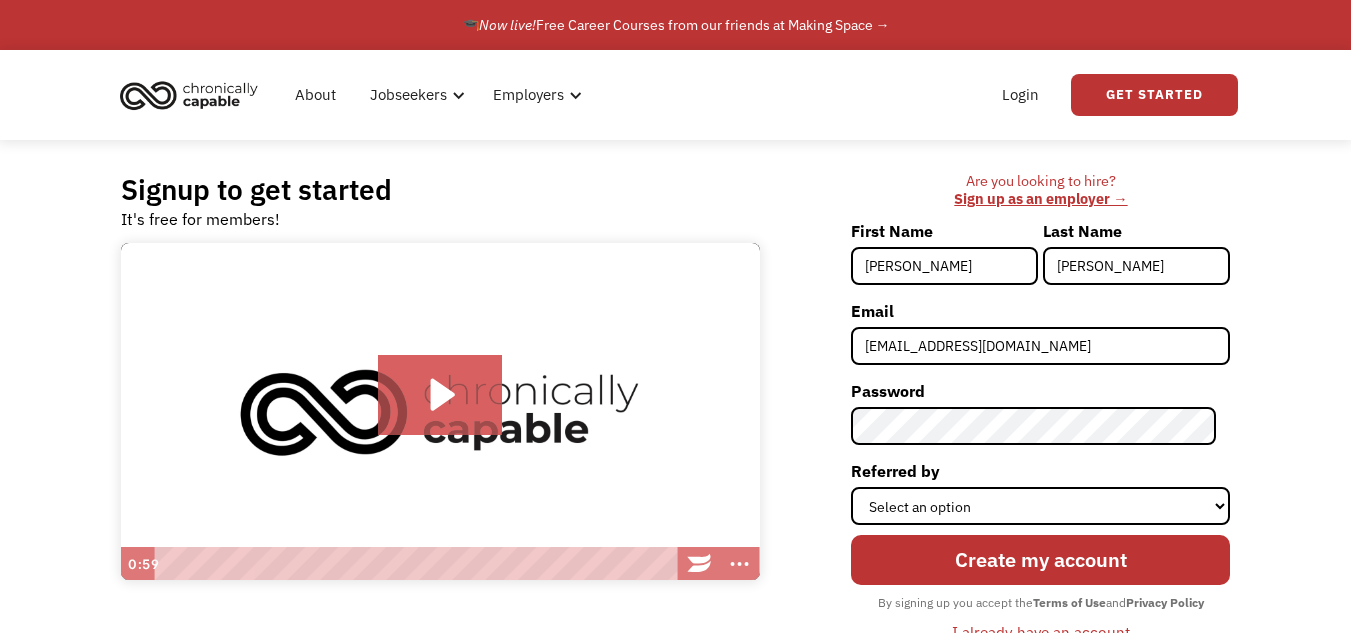 click on "About Jobseekers info About our platform Our services verified_user Our employers Learn about our partners help_center Job Seeker FAQs Your questions, anwered assignment Resources Career guidance, support, and more  Data Transfer Get the most out of the platform Free Resources Learn to code with Flatiron School:  Click for Details 💻 Resource #2 Employers check_circle_outline Hire with us Get the most out of the platform live_help Employer FAQs All your questions, answered people Refer an employer Refer and earn Free Resources Download free HR resources here Resource #2 Resources favorite White Pages Business Insights favorite Blog & News Product Updates favorite Events & Lessons Join an Event Latest Education Guide Learn More Login Get Started" at bounding box center (675, 95) 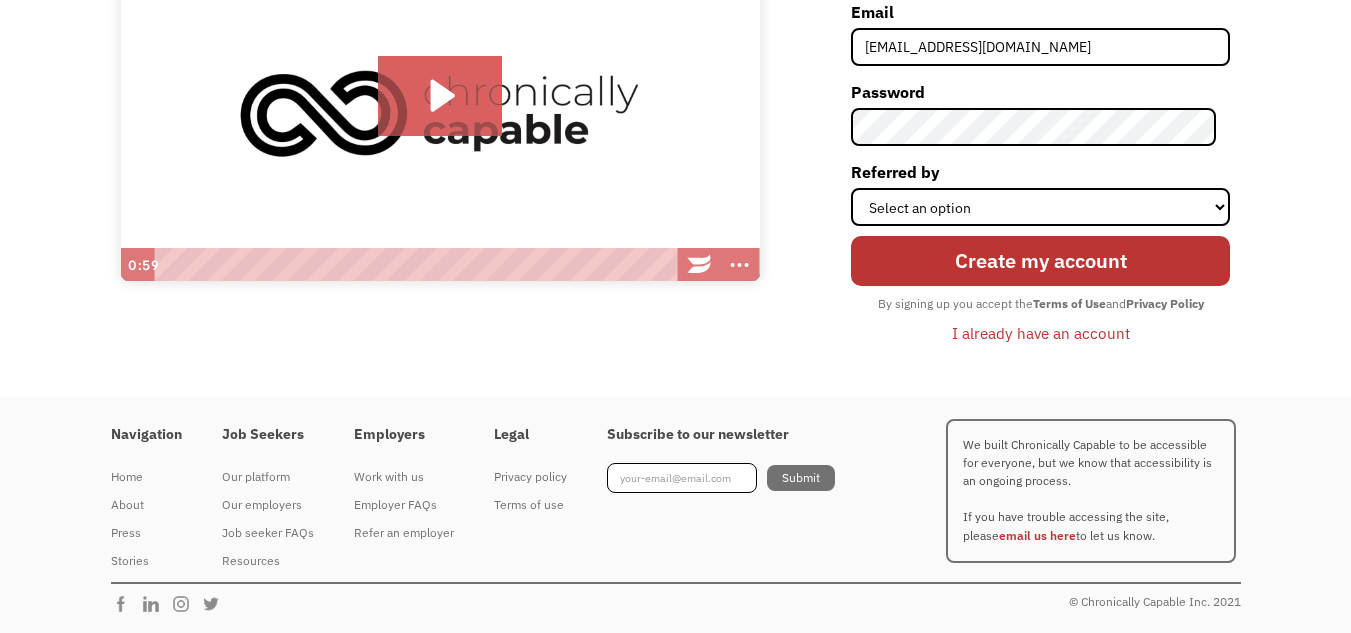 scroll, scrollTop: 0, scrollLeft: 0, axis: both 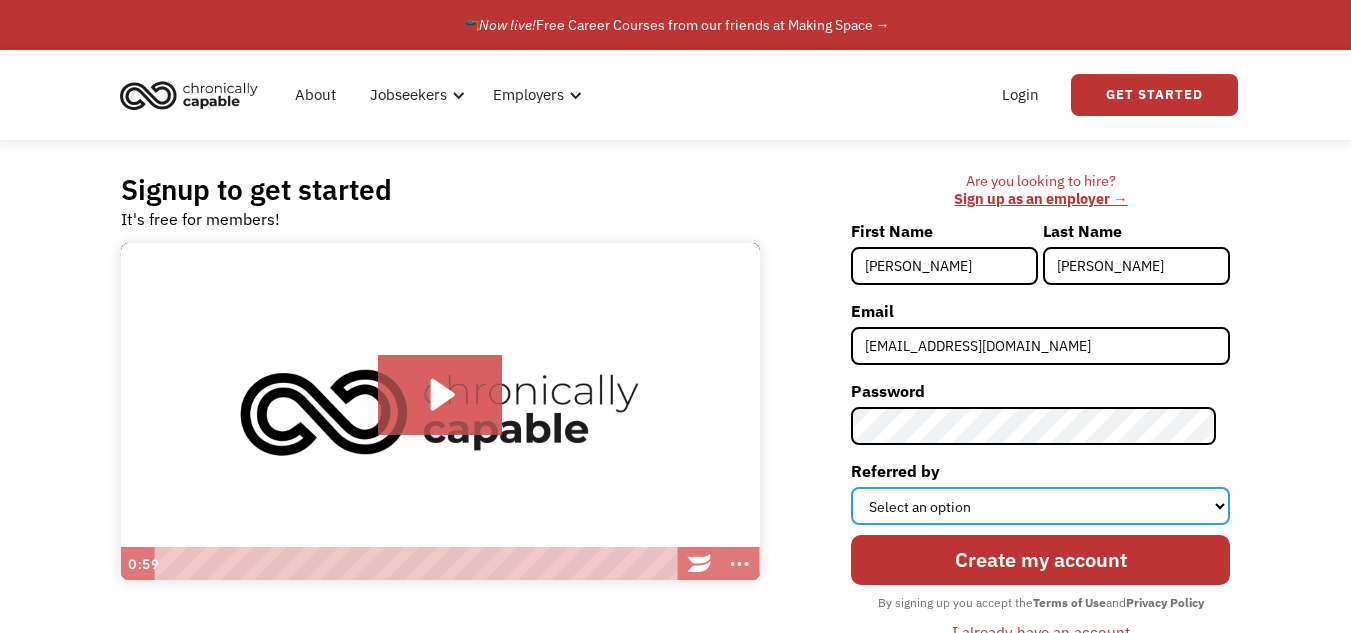 click on "Select an option Instagram Facebook Twitter Search Engine News Article Word of Mouth Employer Other" at bounding box center (1040, 506) 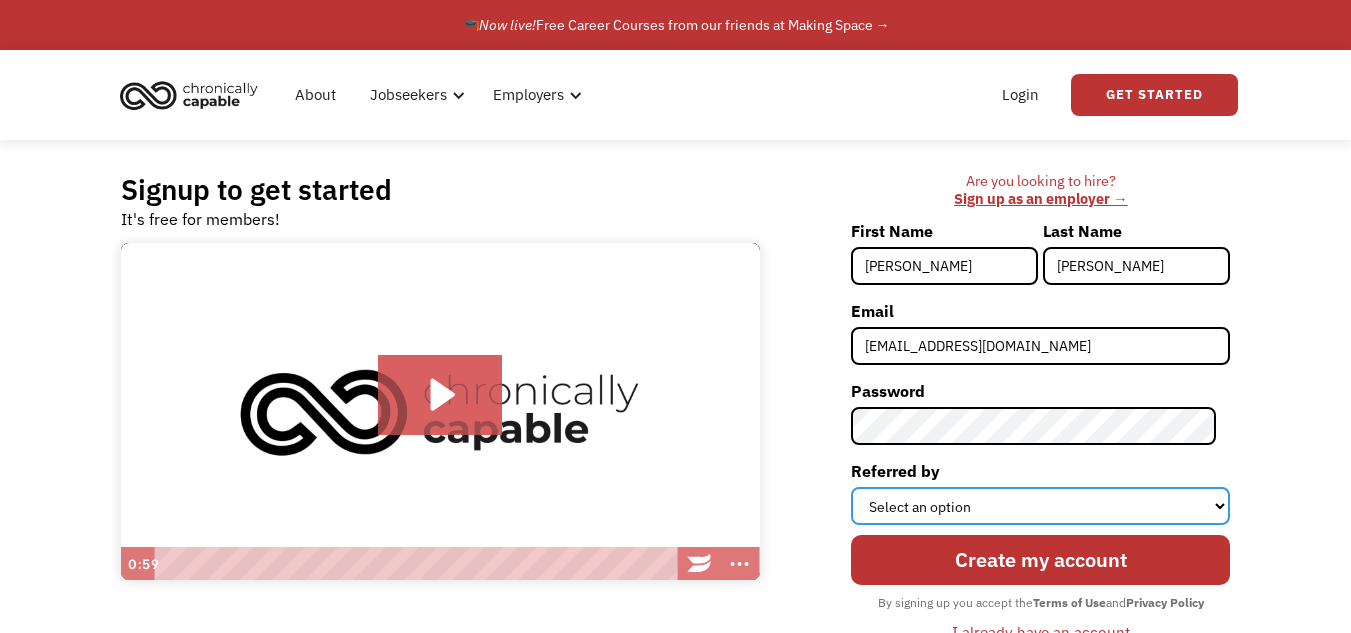 select on "Other" 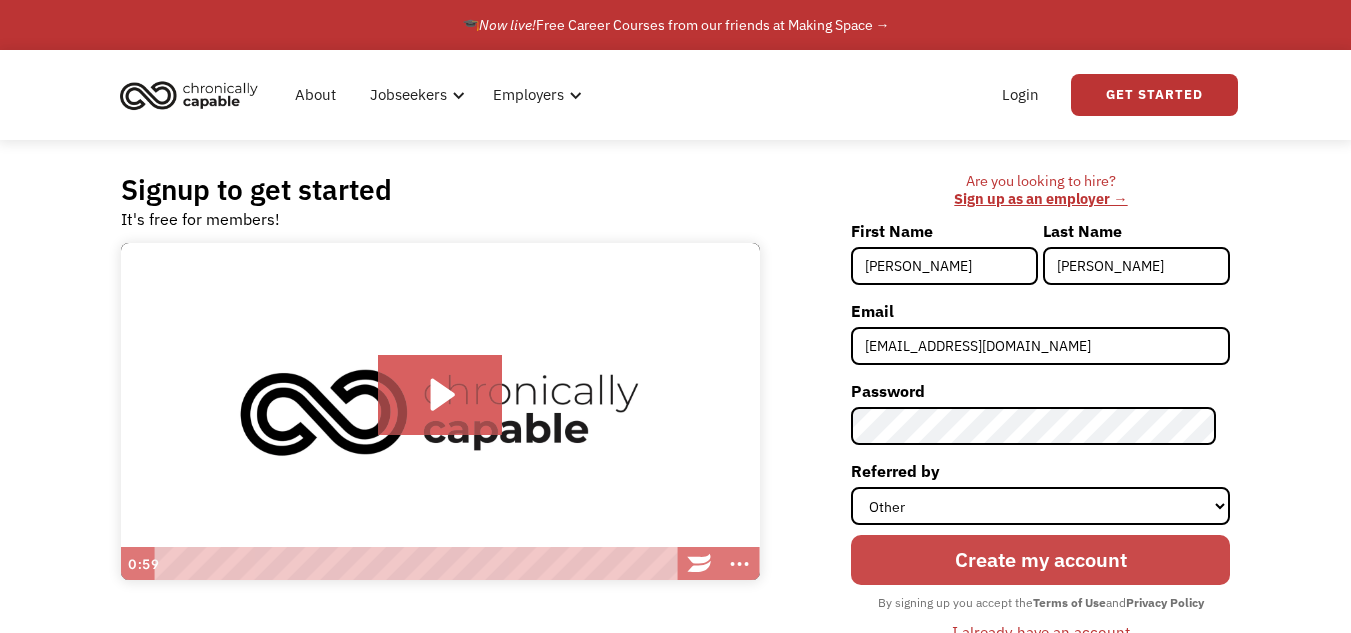 click on "Create my account" at bounding box center [1040, 559] 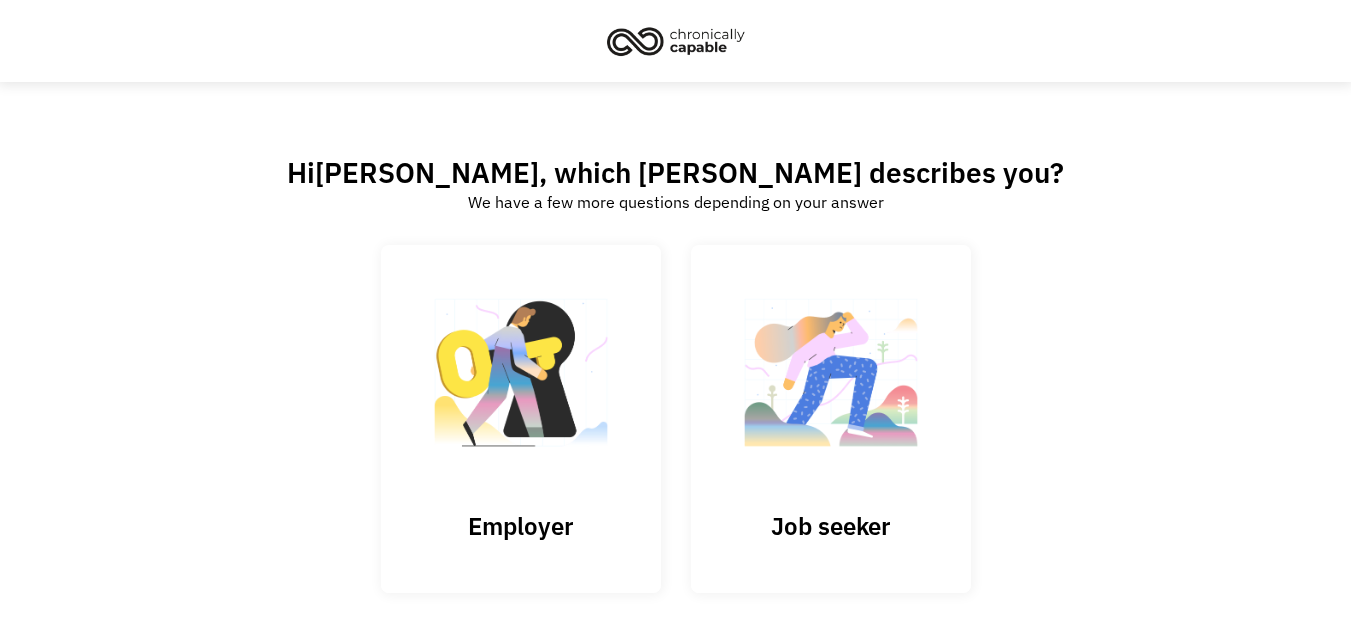 scroll, scrollTop: 0, scrollLeft: 0, axis: both 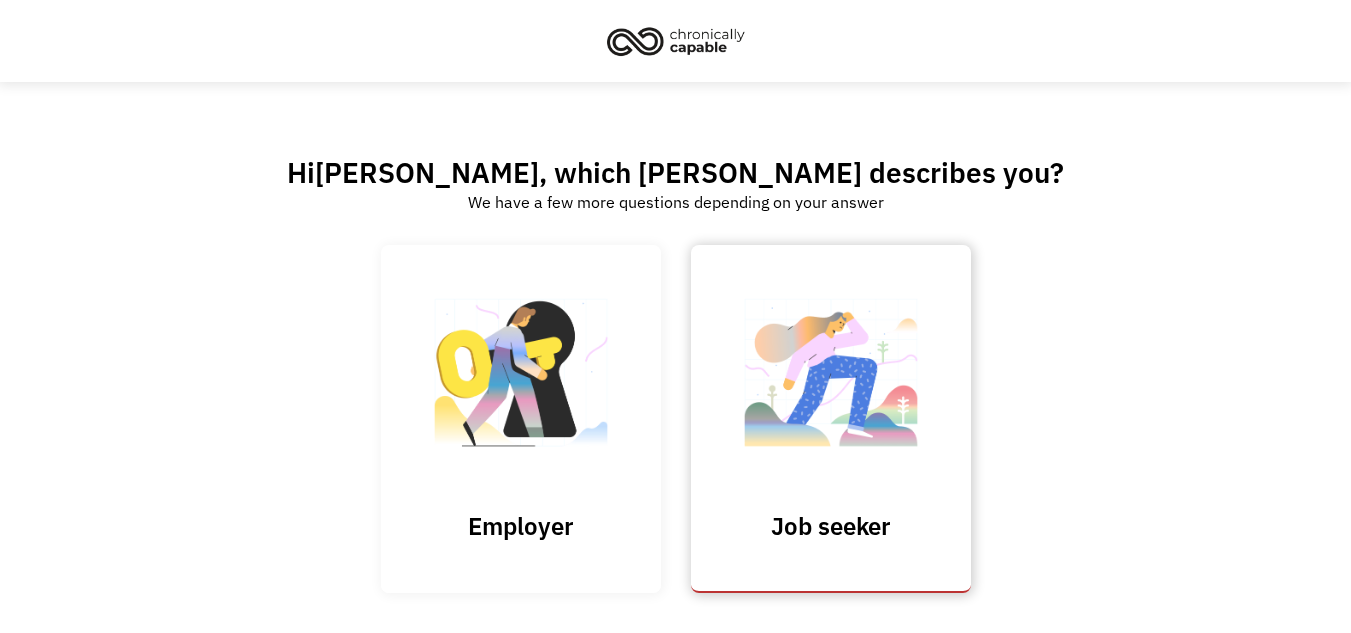 click at bounding box center [831, 382] 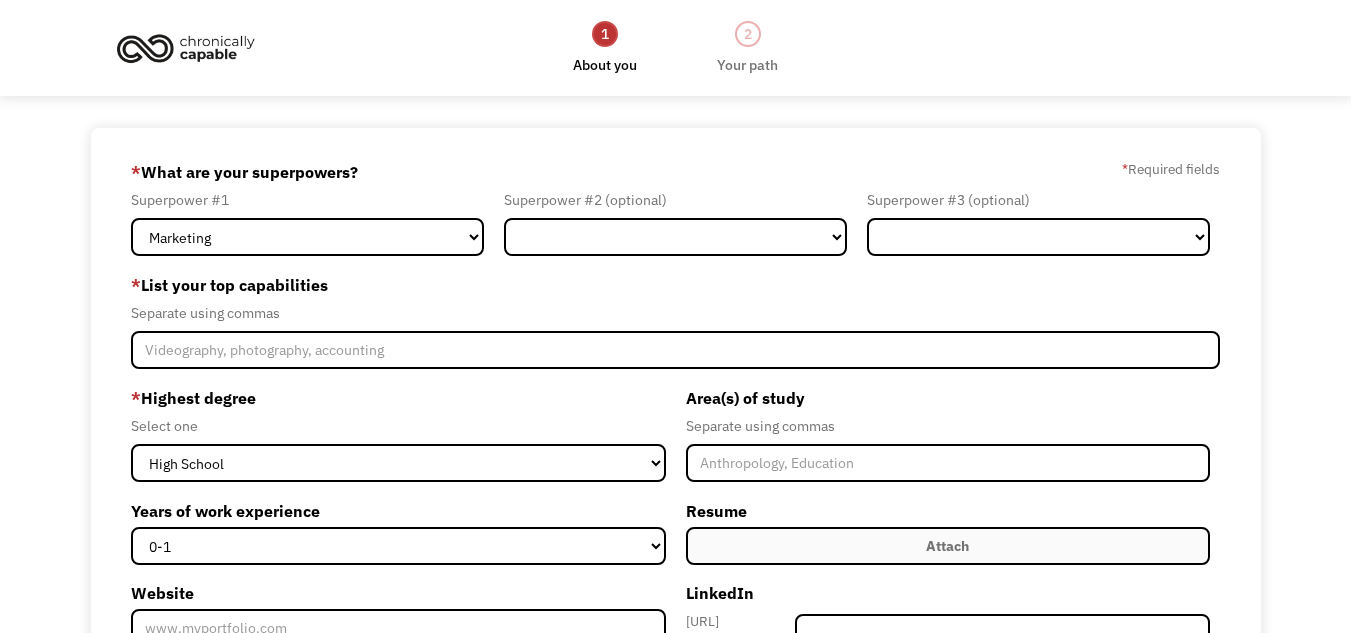 scroll, scrollTop: 0, scrollLeft: 0, axis: both 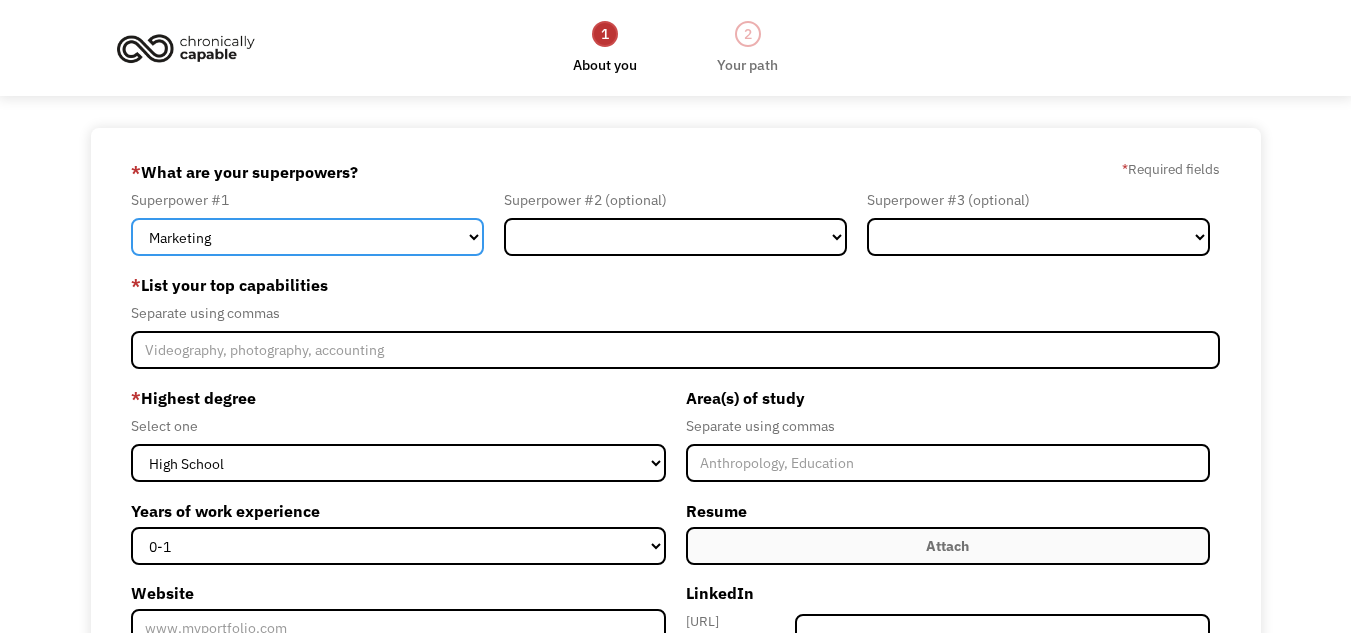click on "Marketing Human Resources Finance Technology Operations Sales Industrial & Manufacturing Administration Legal Communications & Public Relations Customer Service Design Healthcare Science & Education Engineering & Construction Other" at bounding box center [307, 237] 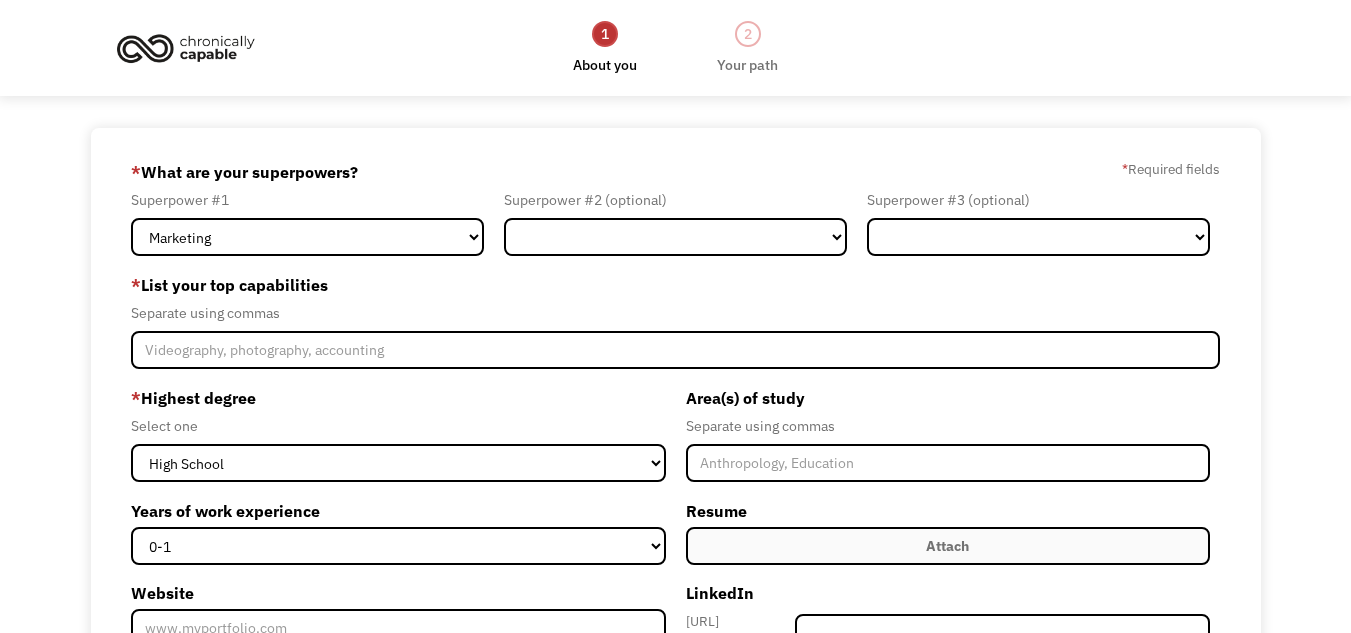 click on "* What are your superpowers? * Required fields" at bounding box center (675, 172) 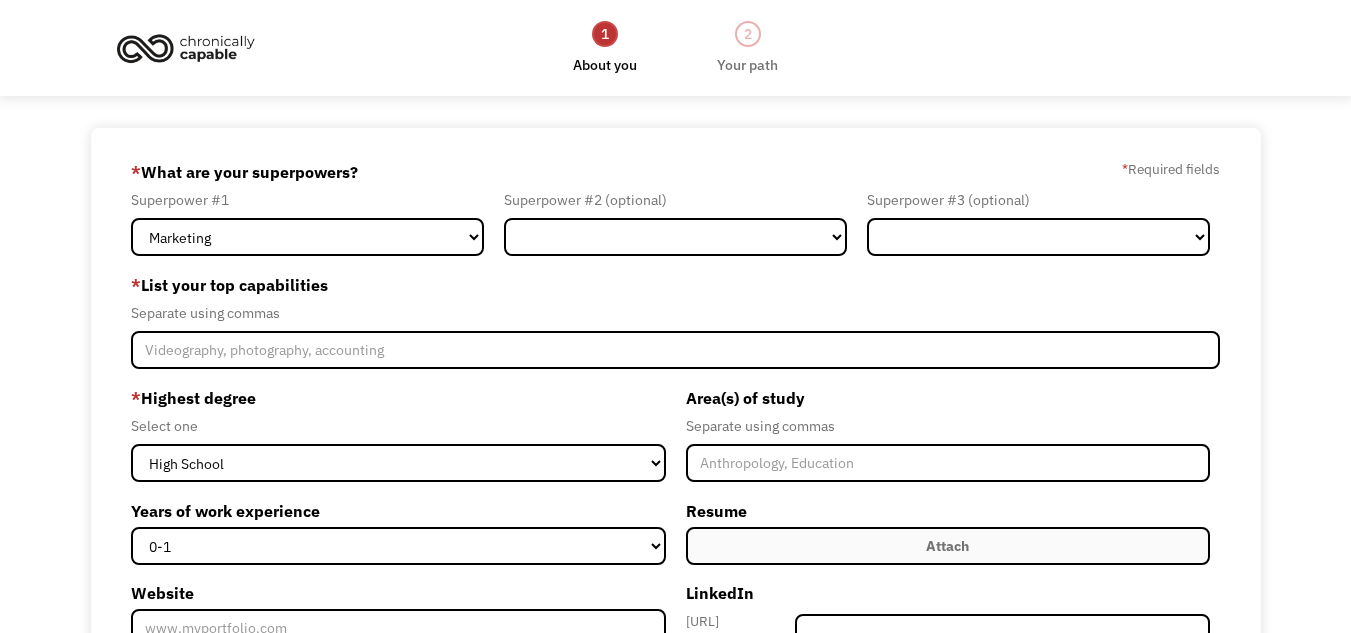 click on "* List your top capabilities Separate using commas" at bounding box center (675, 319) 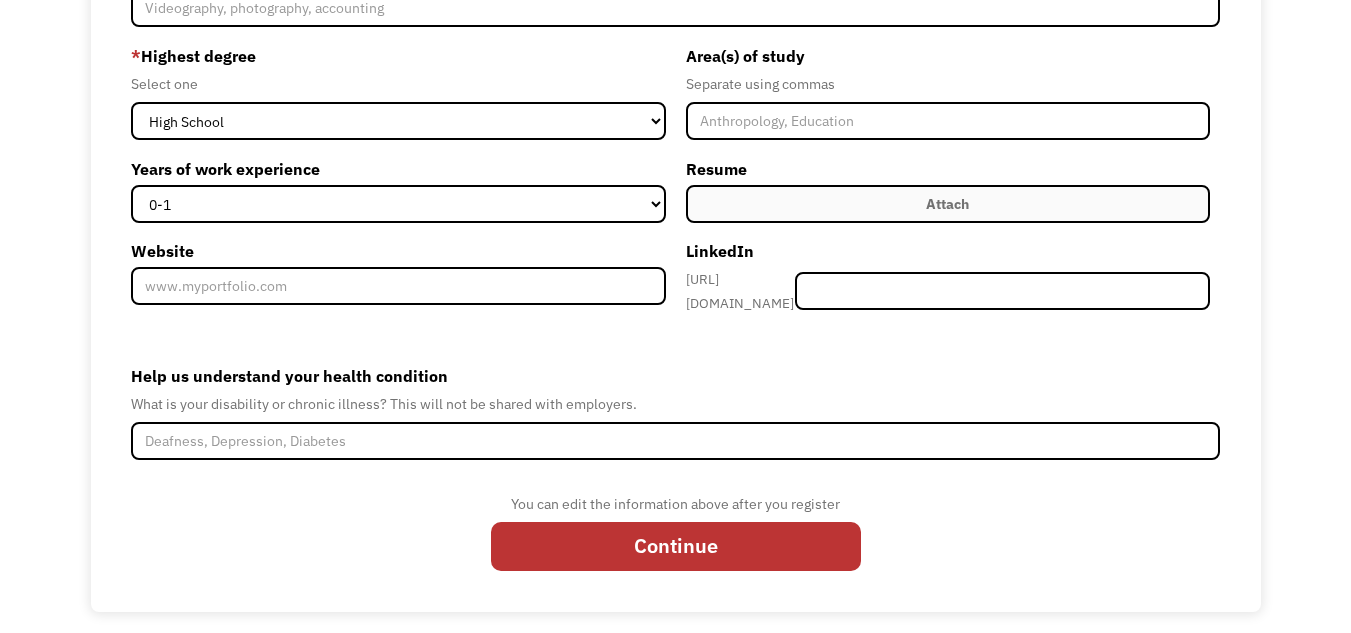 scroll, scrollTop: 0, scrollLeft: 0, axis: both 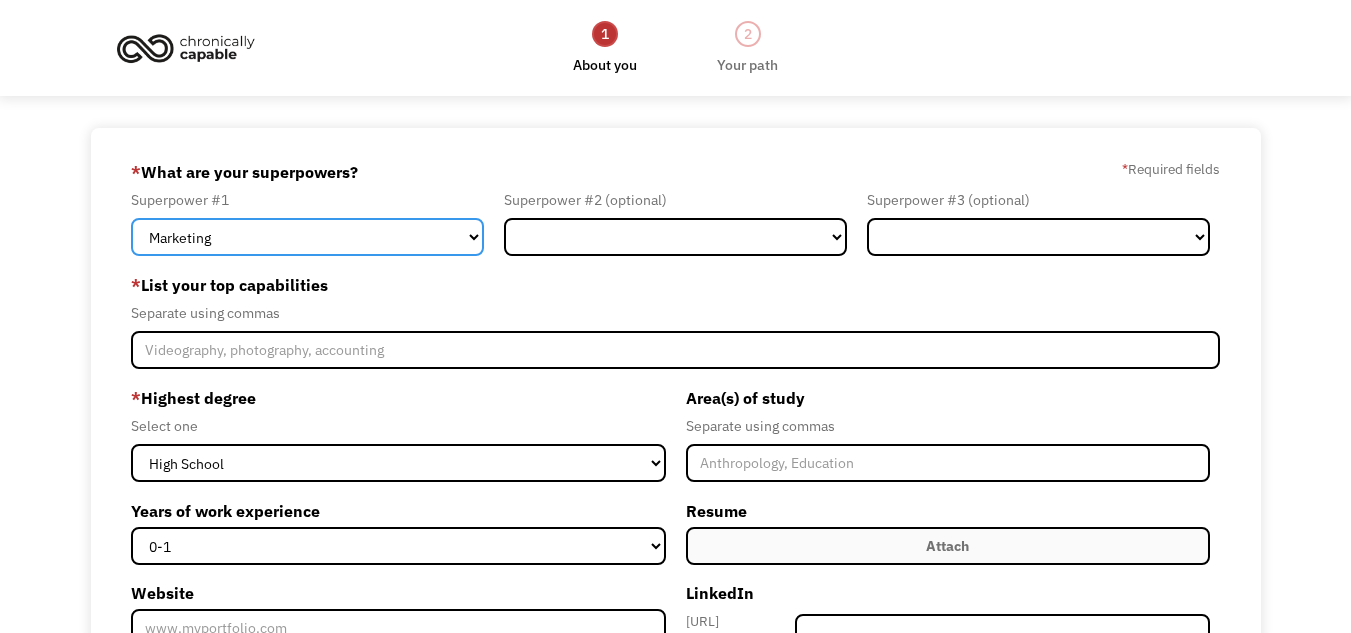 click on "Marketing Human Resources Finance Technology Operations Sales Industrial & Manufacturing Administration Legal Communications & Public Relations Customer Service Design Healthcare Science & Education Engineering & Construction Other" at bounding box center (307, 237) 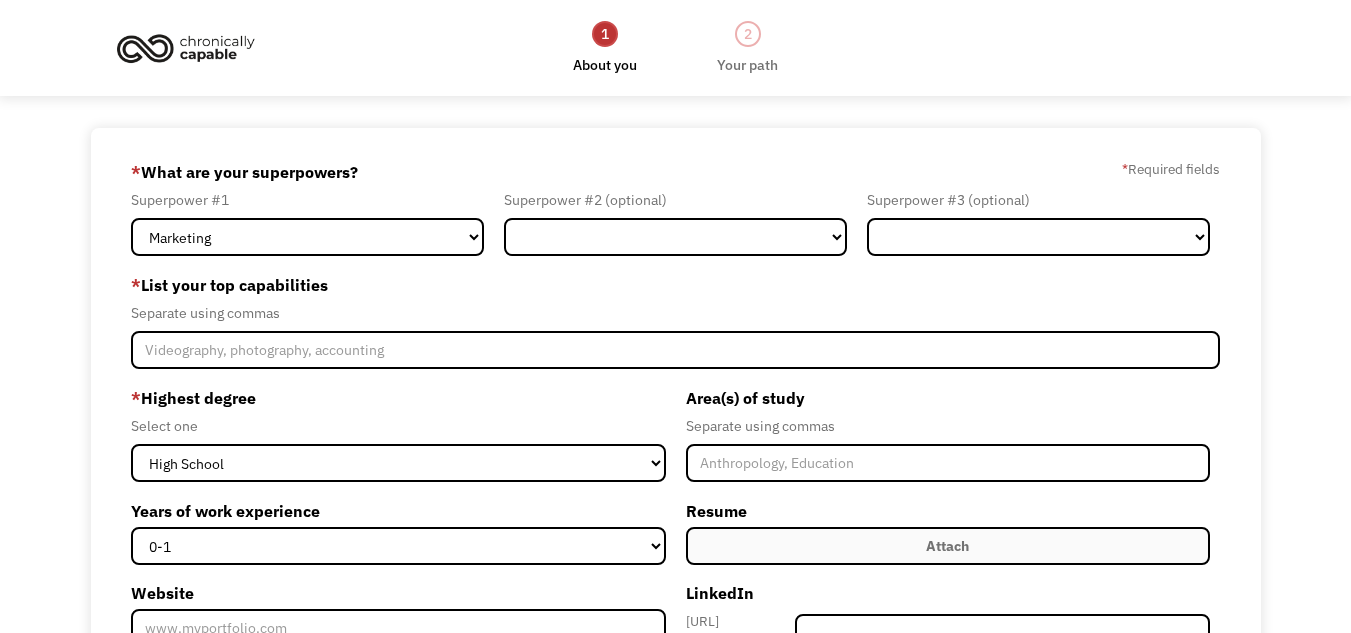 click on "* What are your superpowers? * Required fields" at bounding box center [675, 172] 